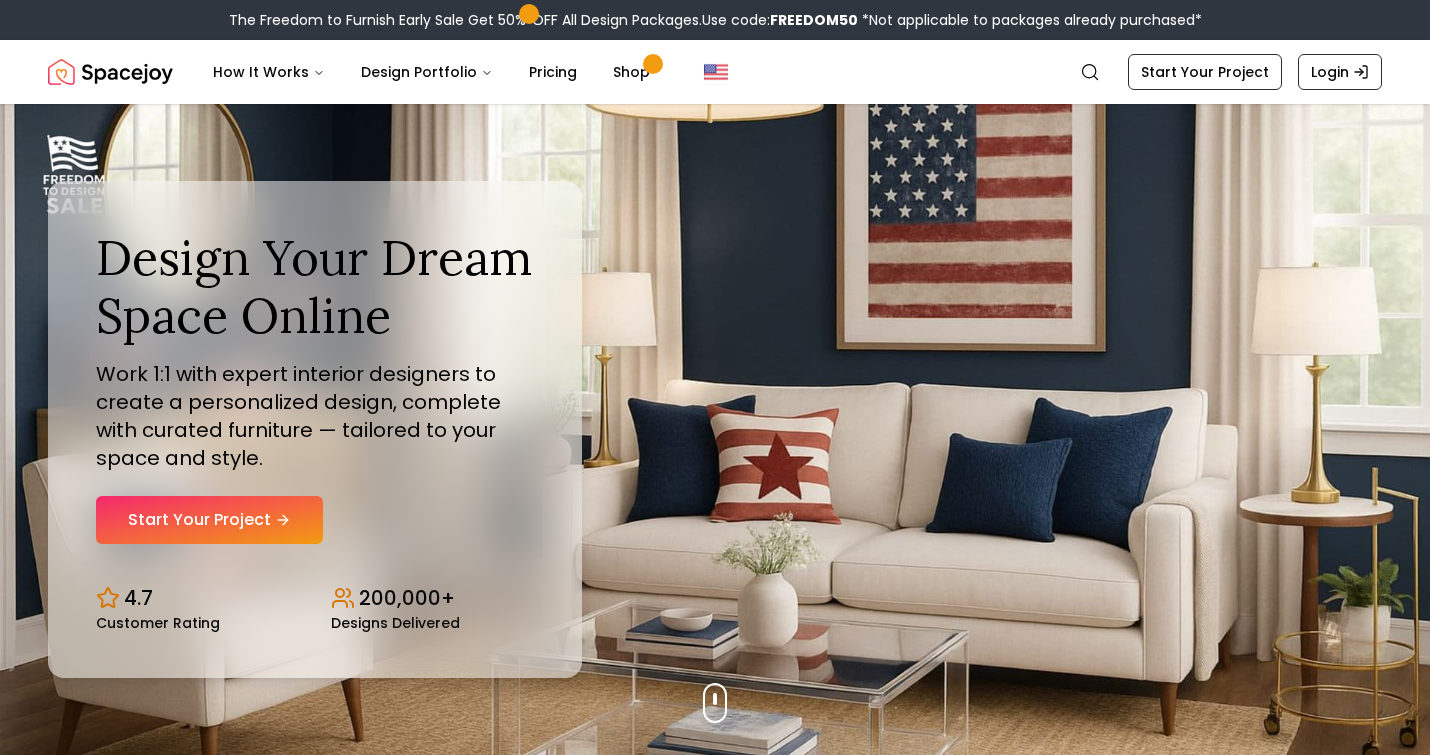 scroll, scrollTop: 0, scrollLeft: 0, axis: both 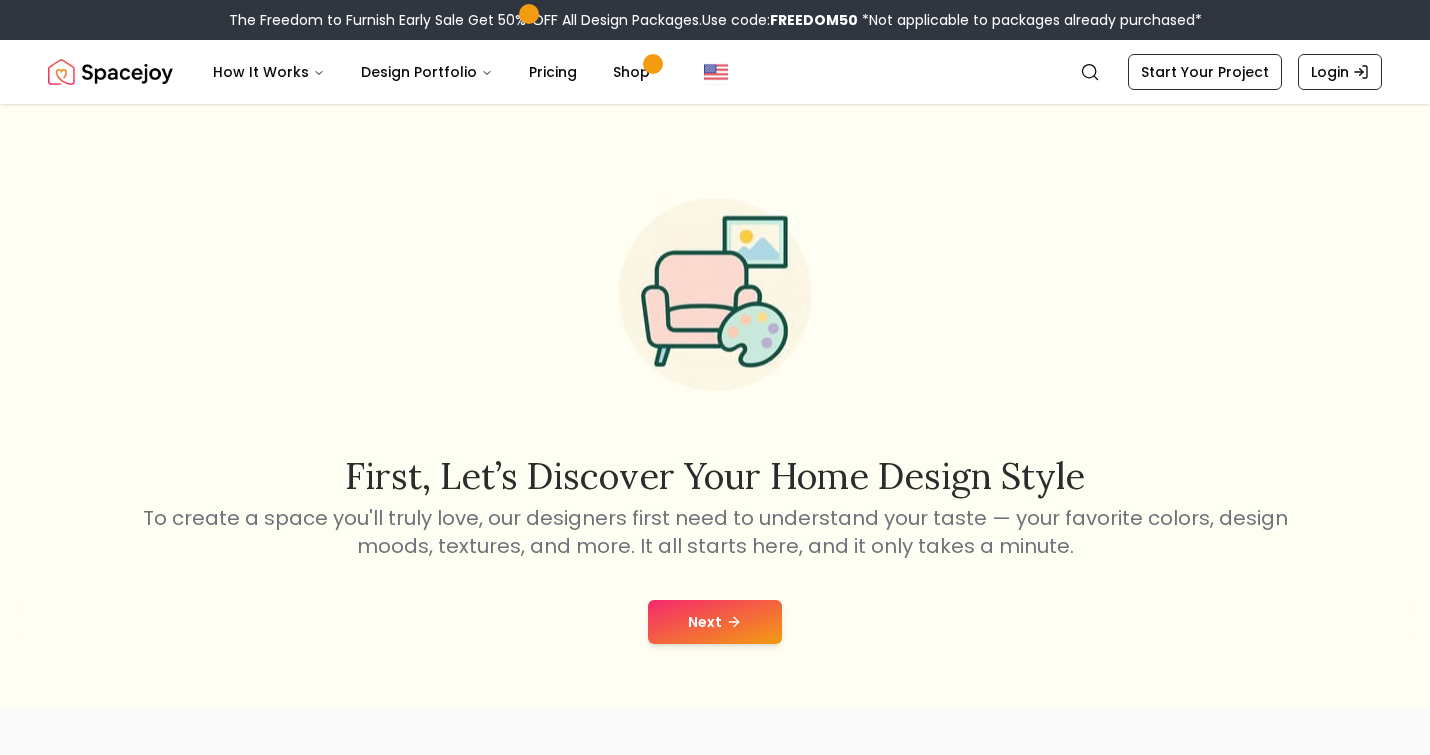click on "Next" at bounding box center [715, 622] 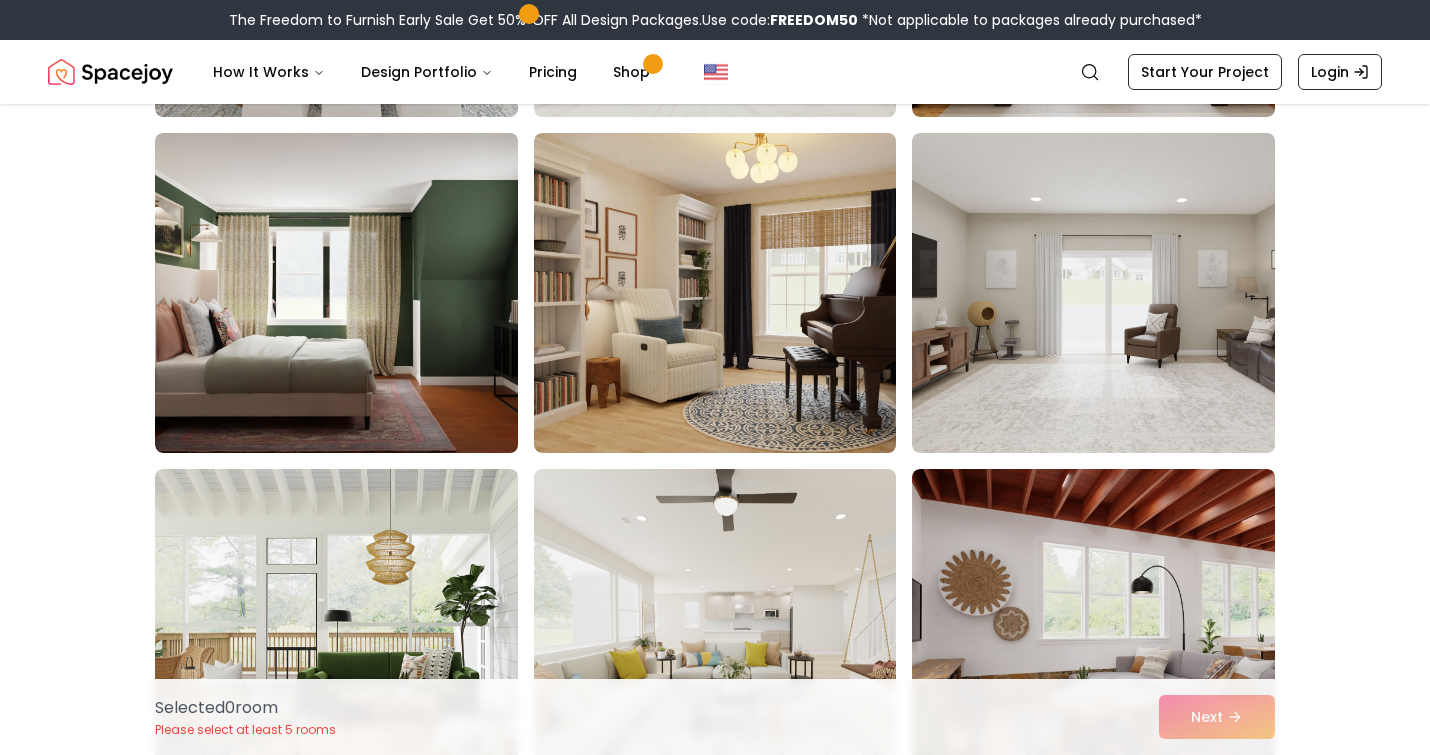 scroll, scrollTop: 3169, scrollLeft: 0, axis: vertical 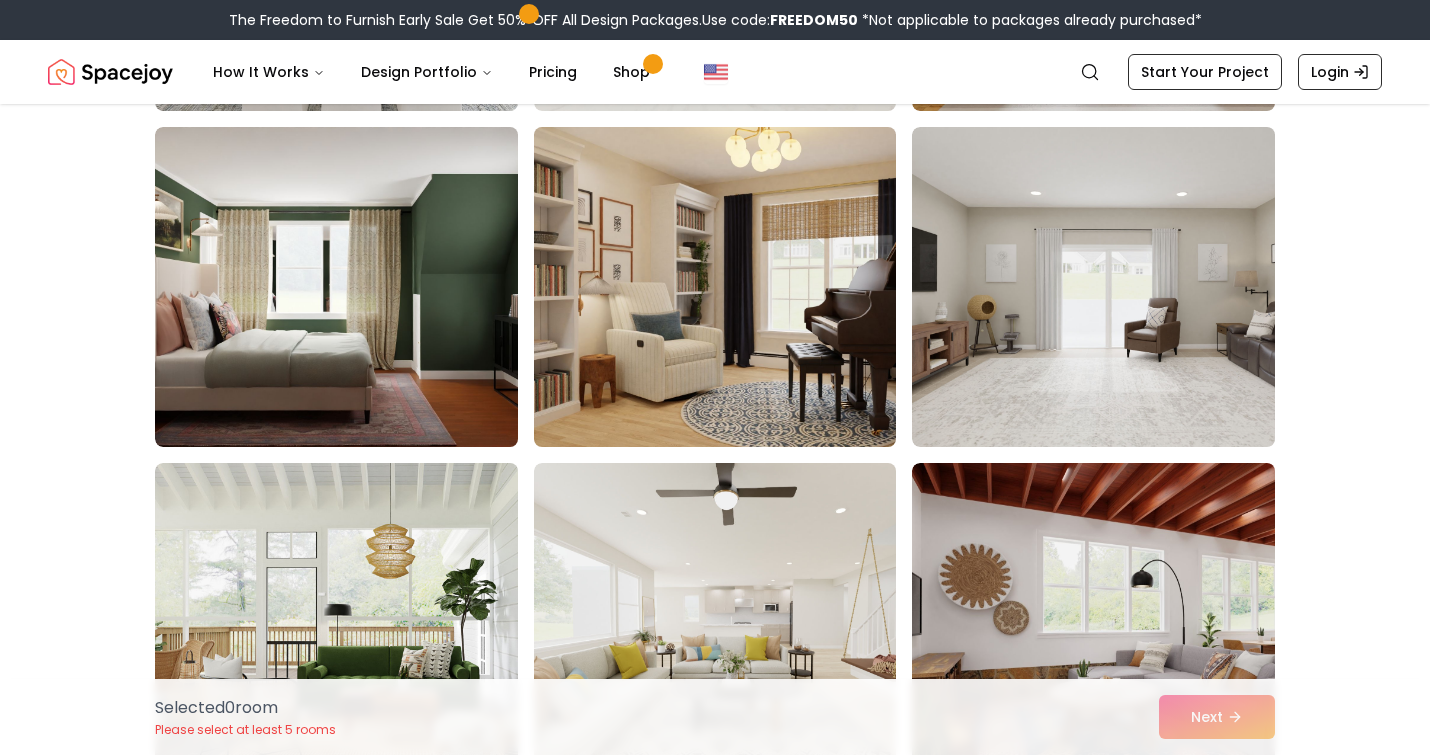click at bounding box center (734, 287) 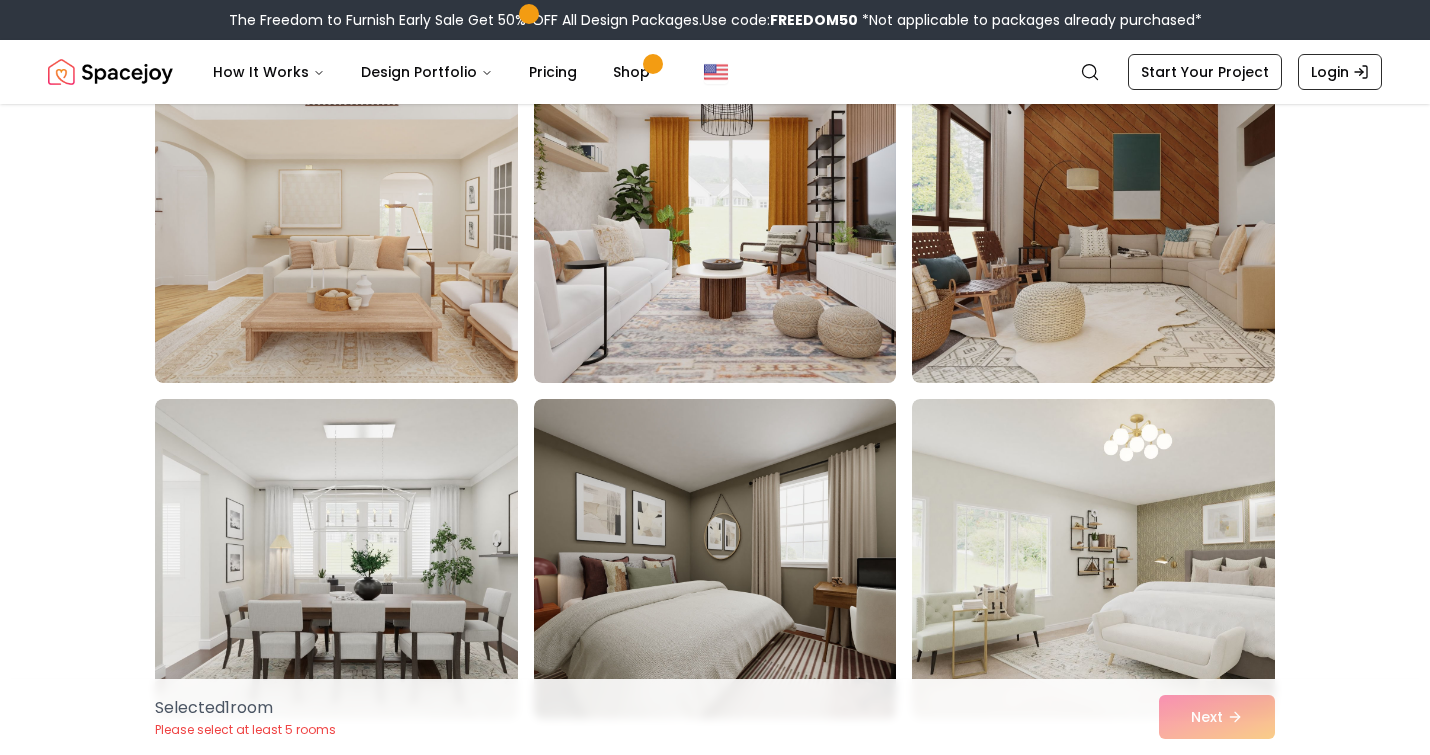 scroll, scrollTop: 9621, scrollLeft: 0, axis: vertical 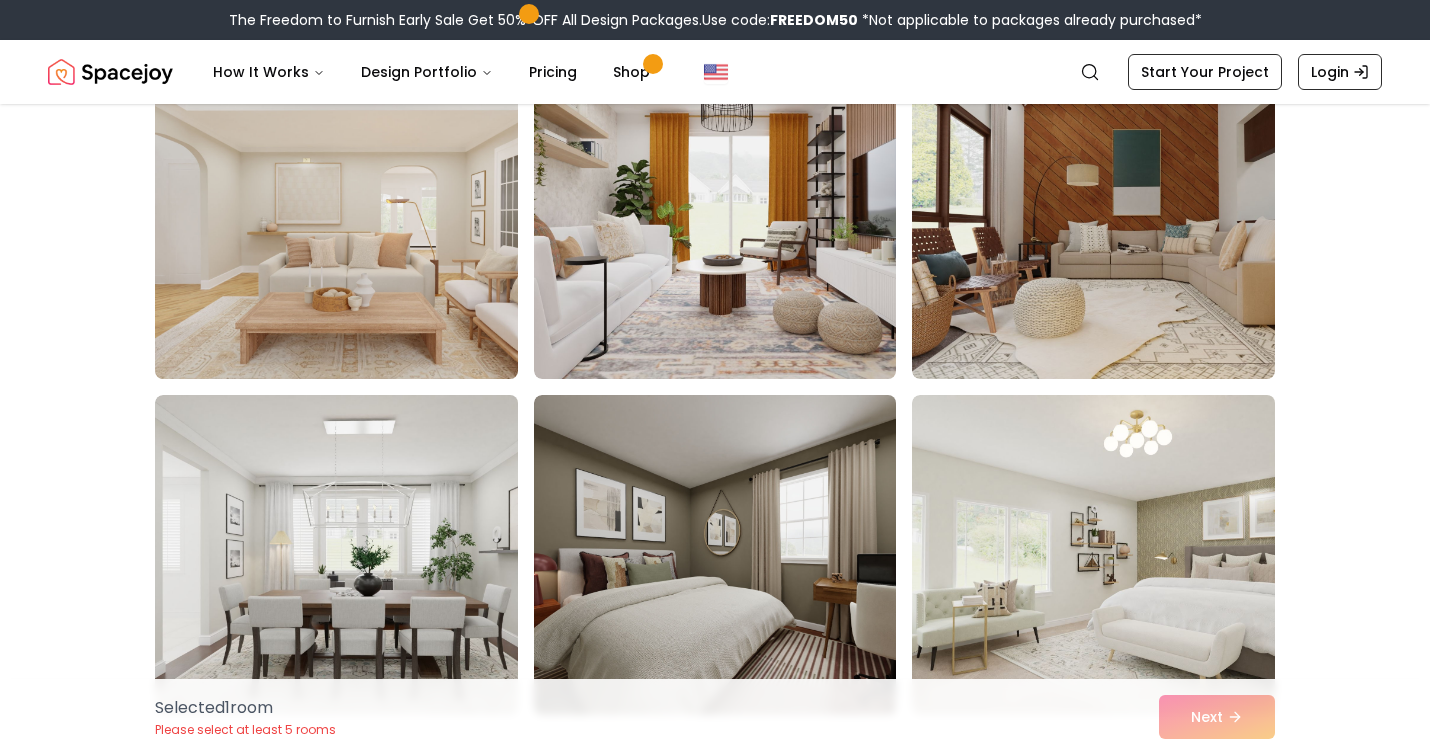 click at bounding box center [355, 219] 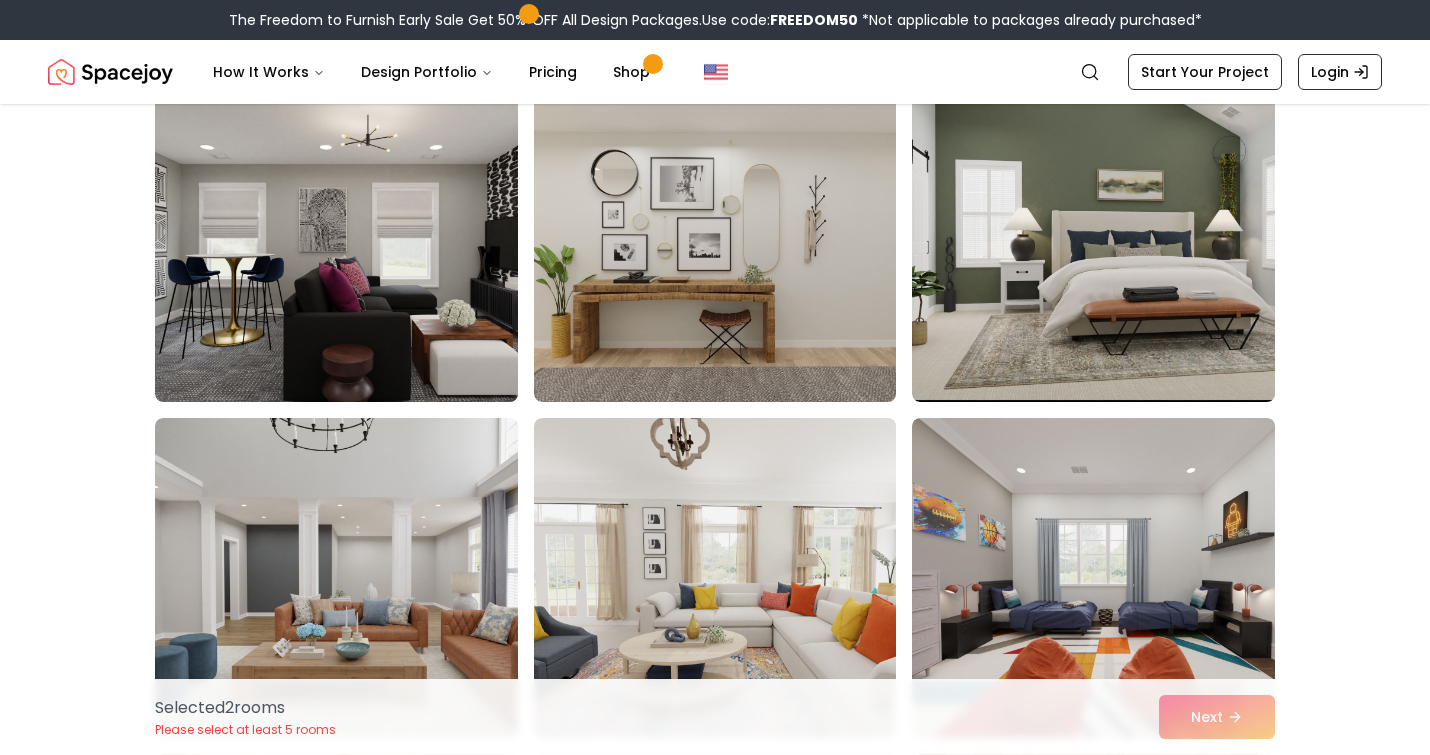 scroll, scrollTop: 191, scrollLeft: 0, axis: vertical 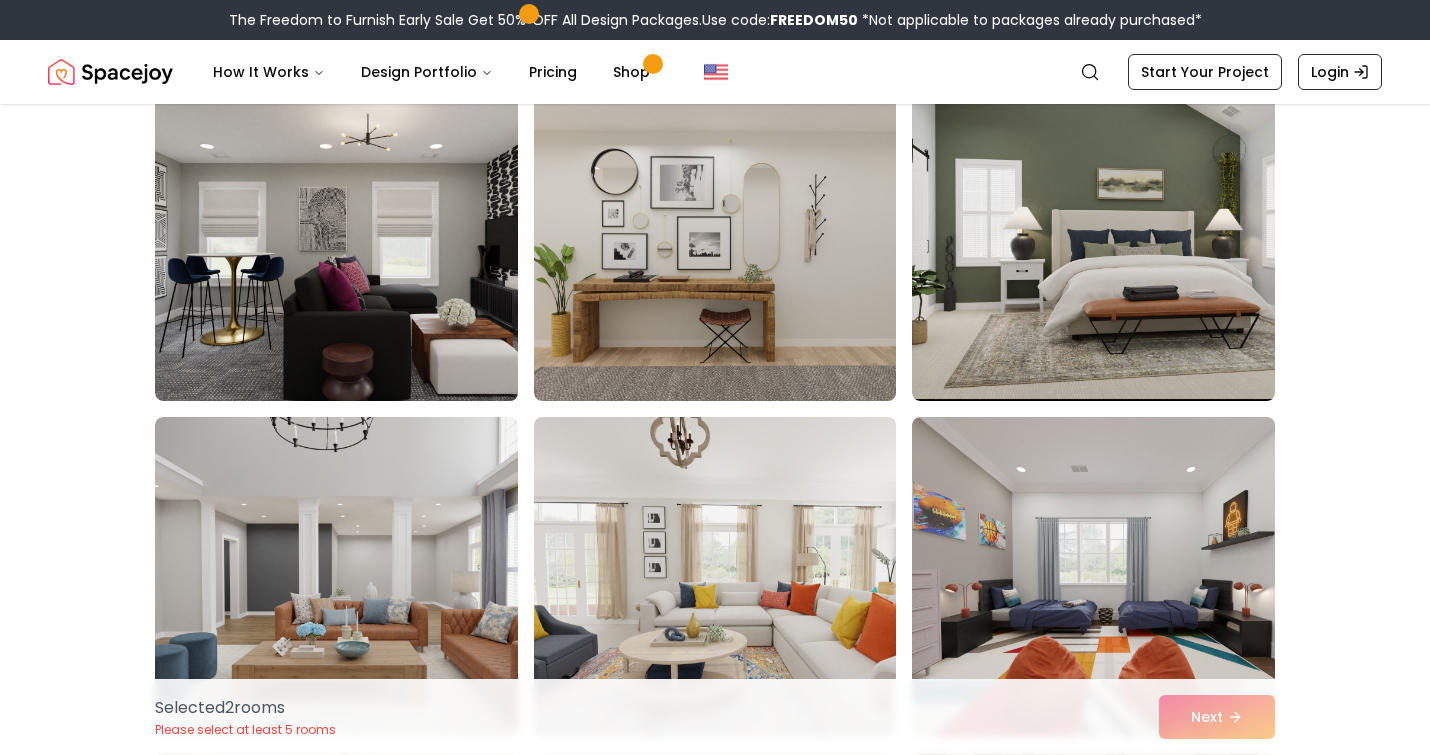 click at bounding box center (734, 241) 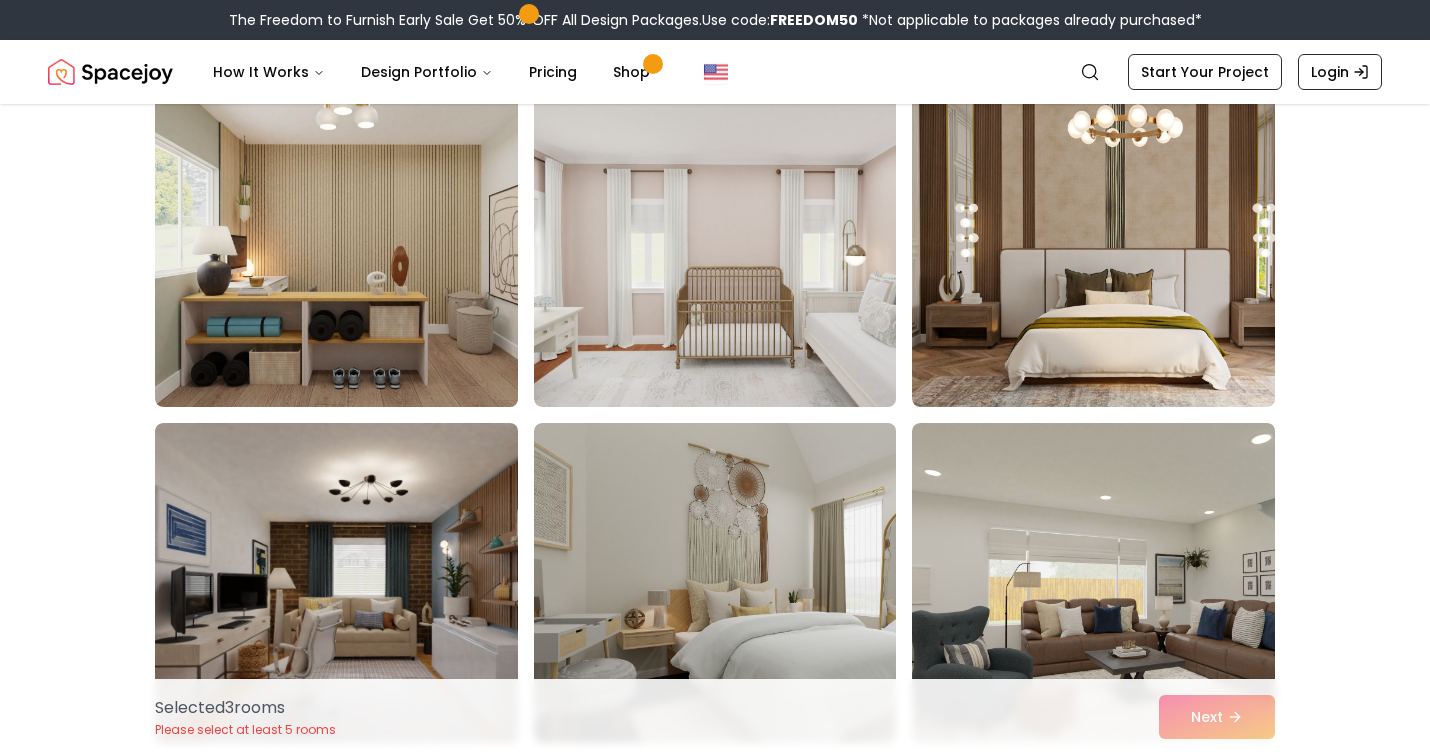 scroll, scrollTop: 860, scrollLeft: 0, axis: vertical 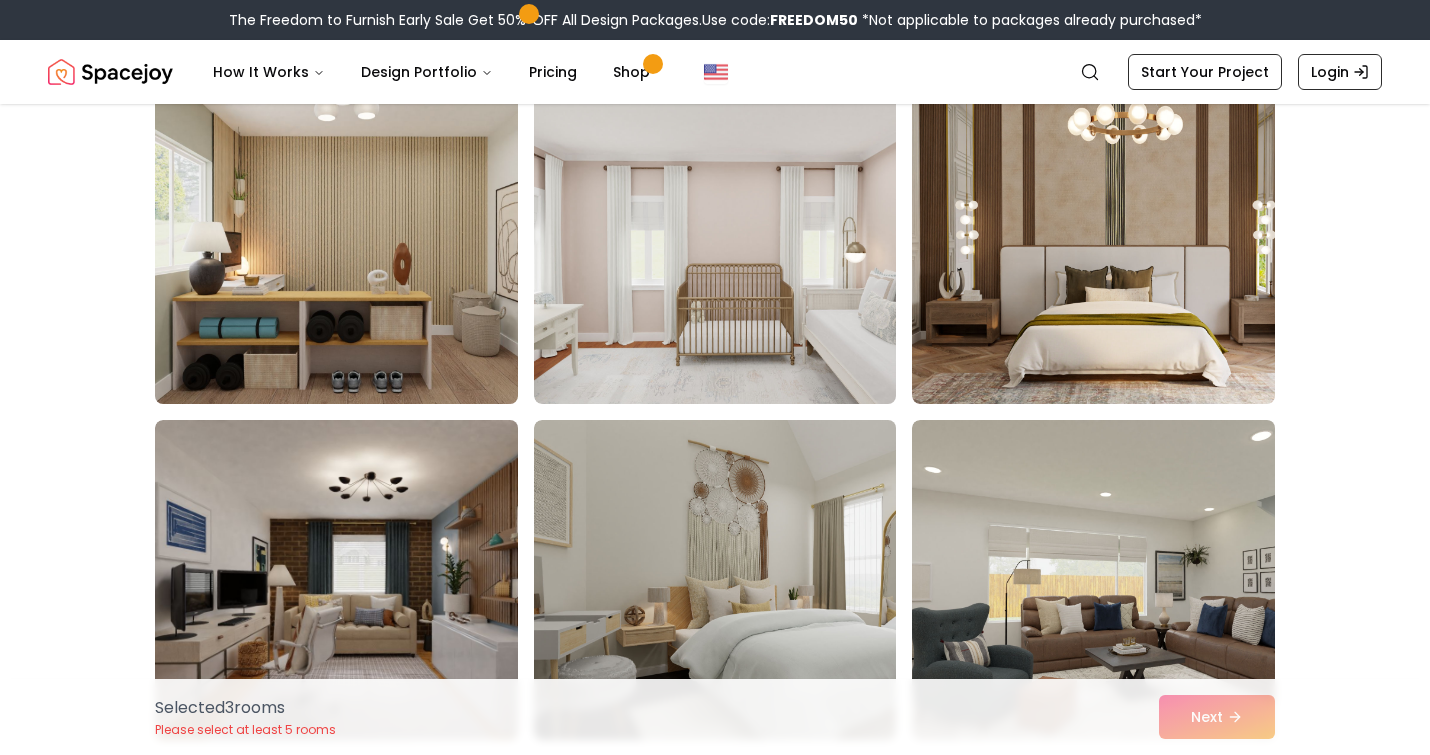 click at bounding box center (355, 244) 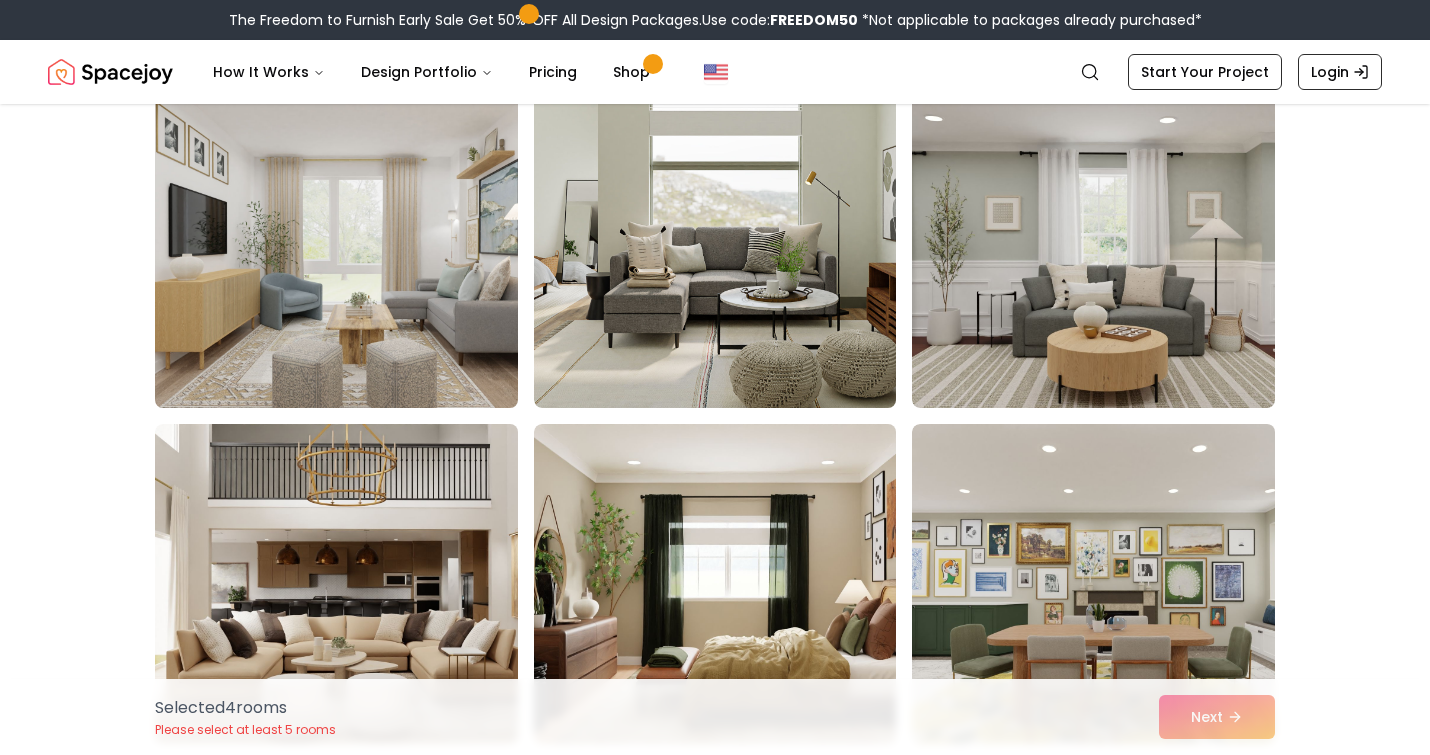 scroll, scrollTop: 2201, scrollLeft: 0, axis: vertical 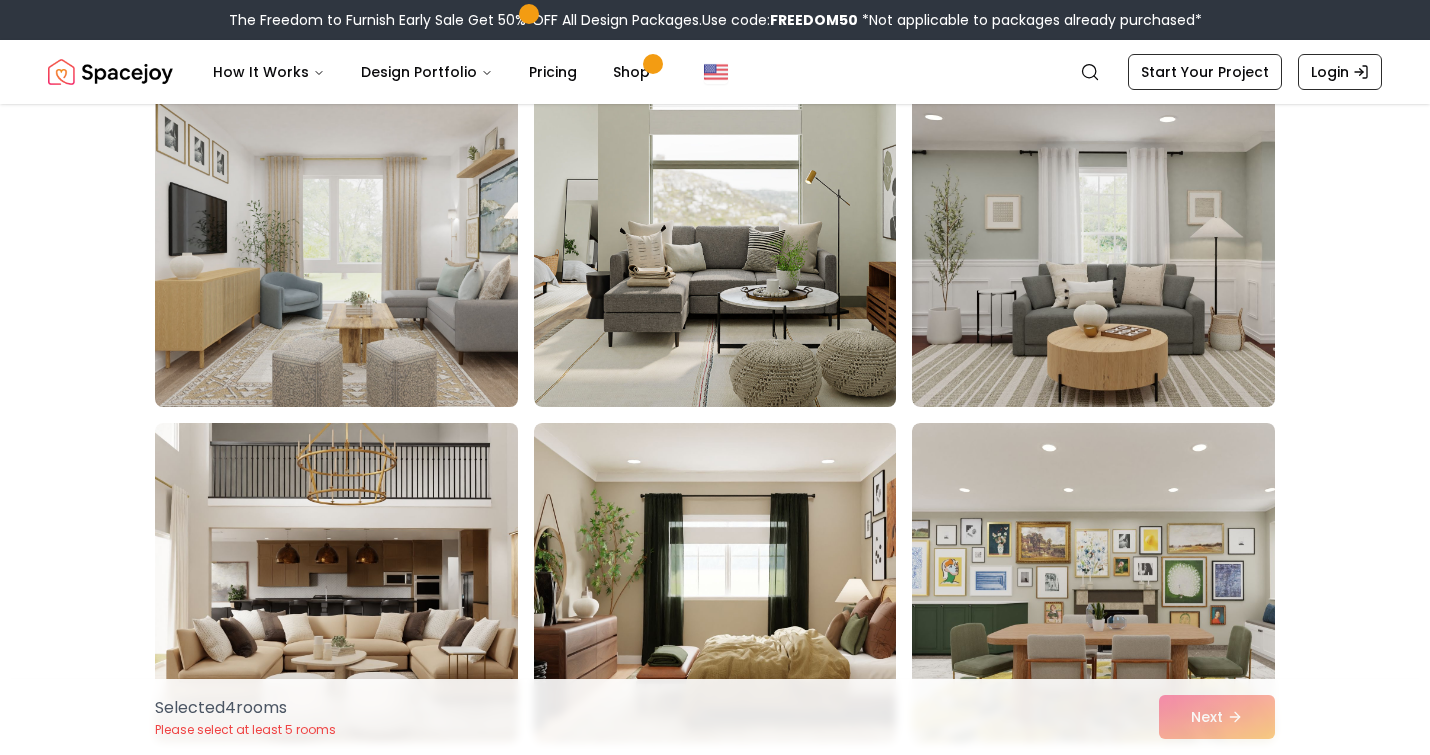 click at bounding box center [355, 247] 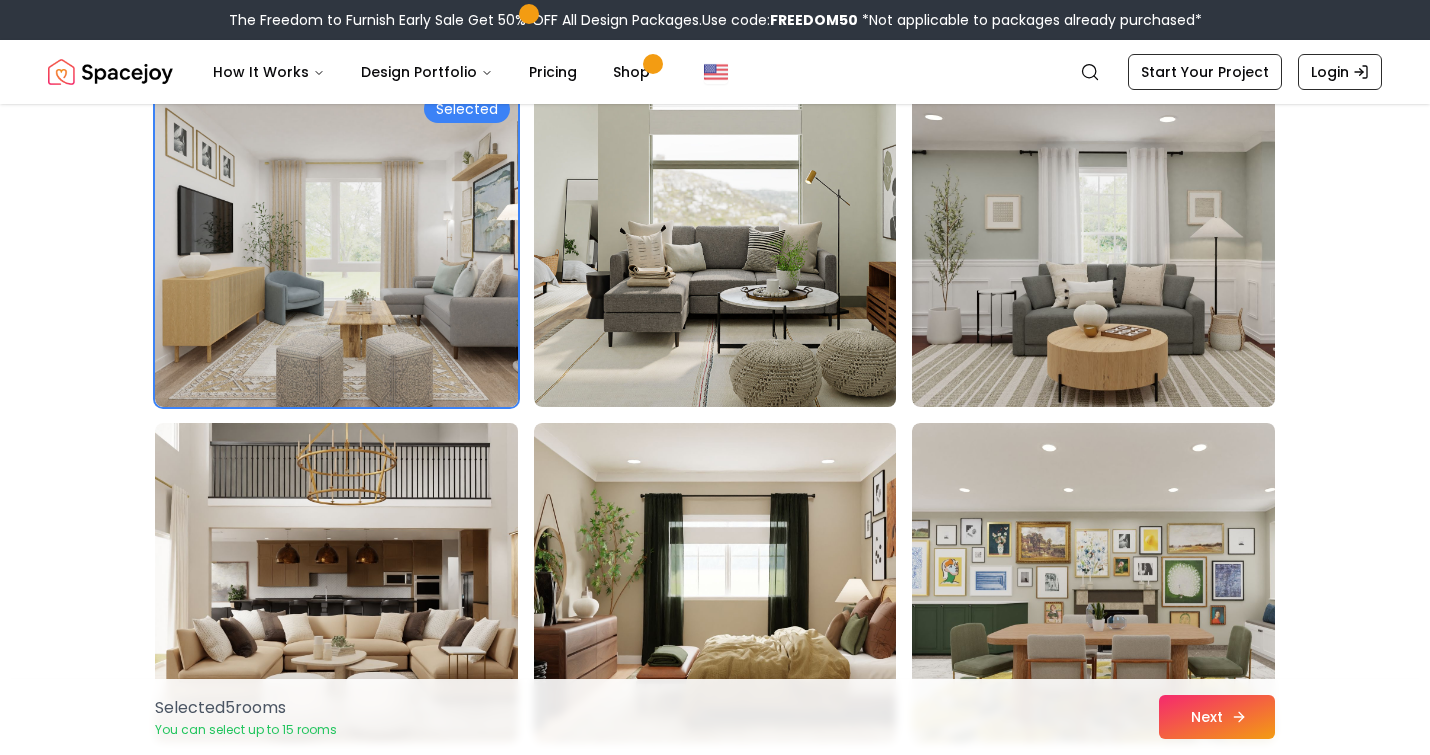 click on "Next" at bounding box center (1217, 717) 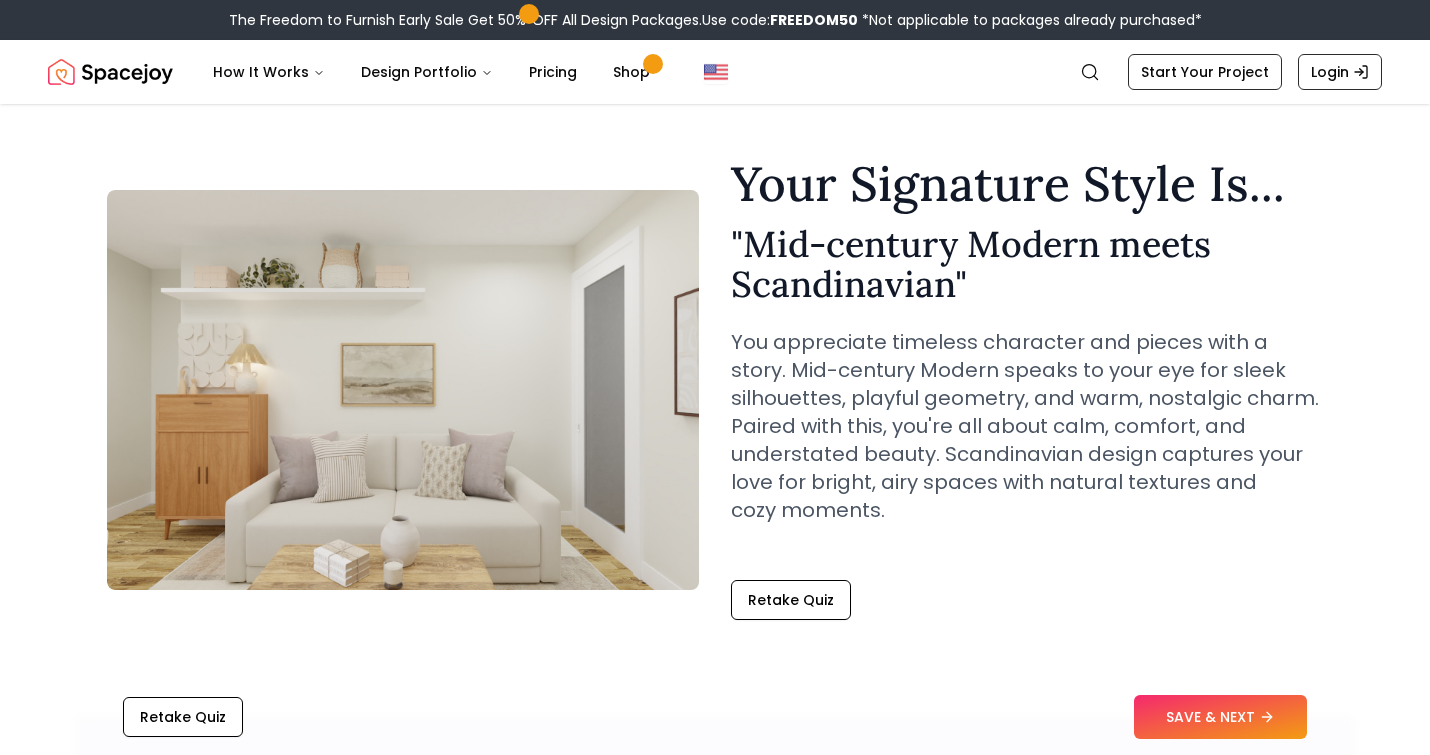scroll, scrollTop: 38, scrollLeft: 0, axis: vertical 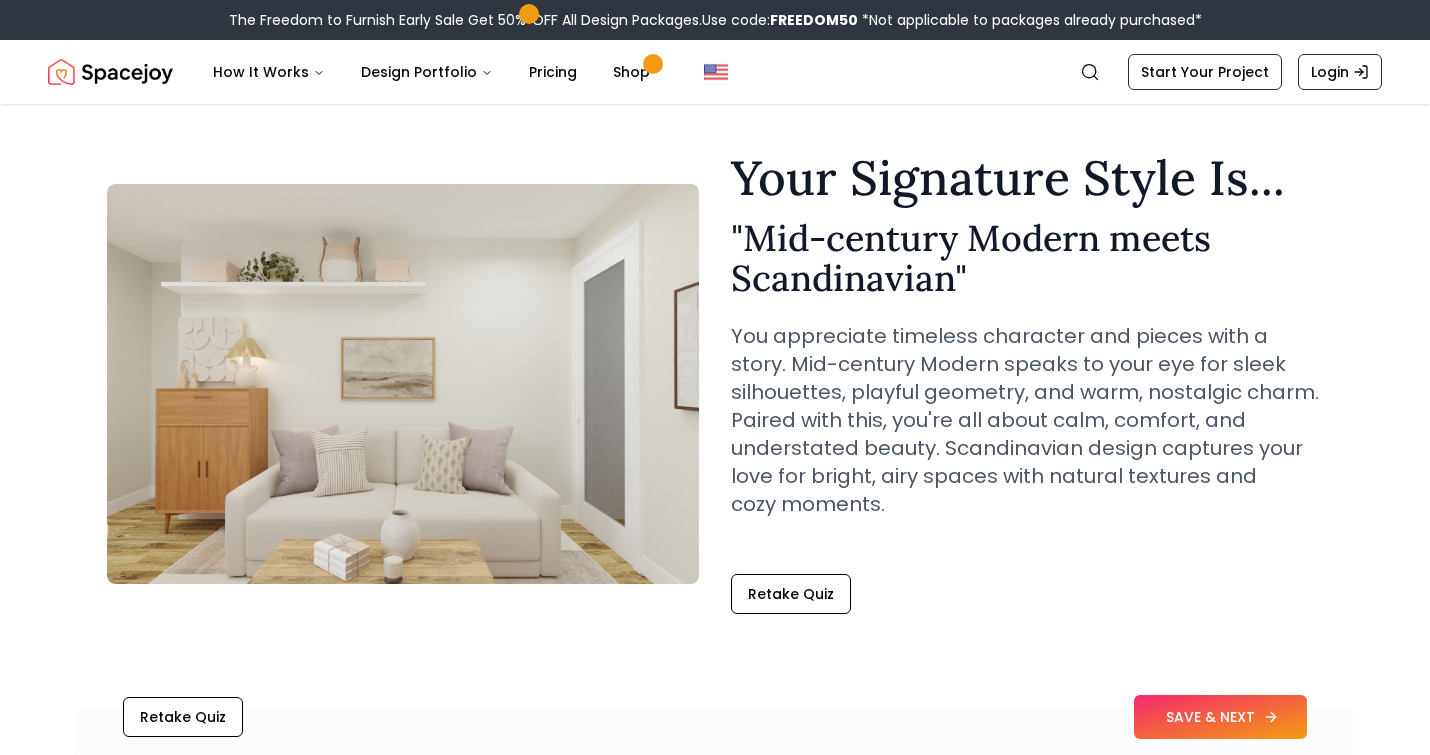 click on "SAVE & NEXT" at bounding box center [1220, 717] 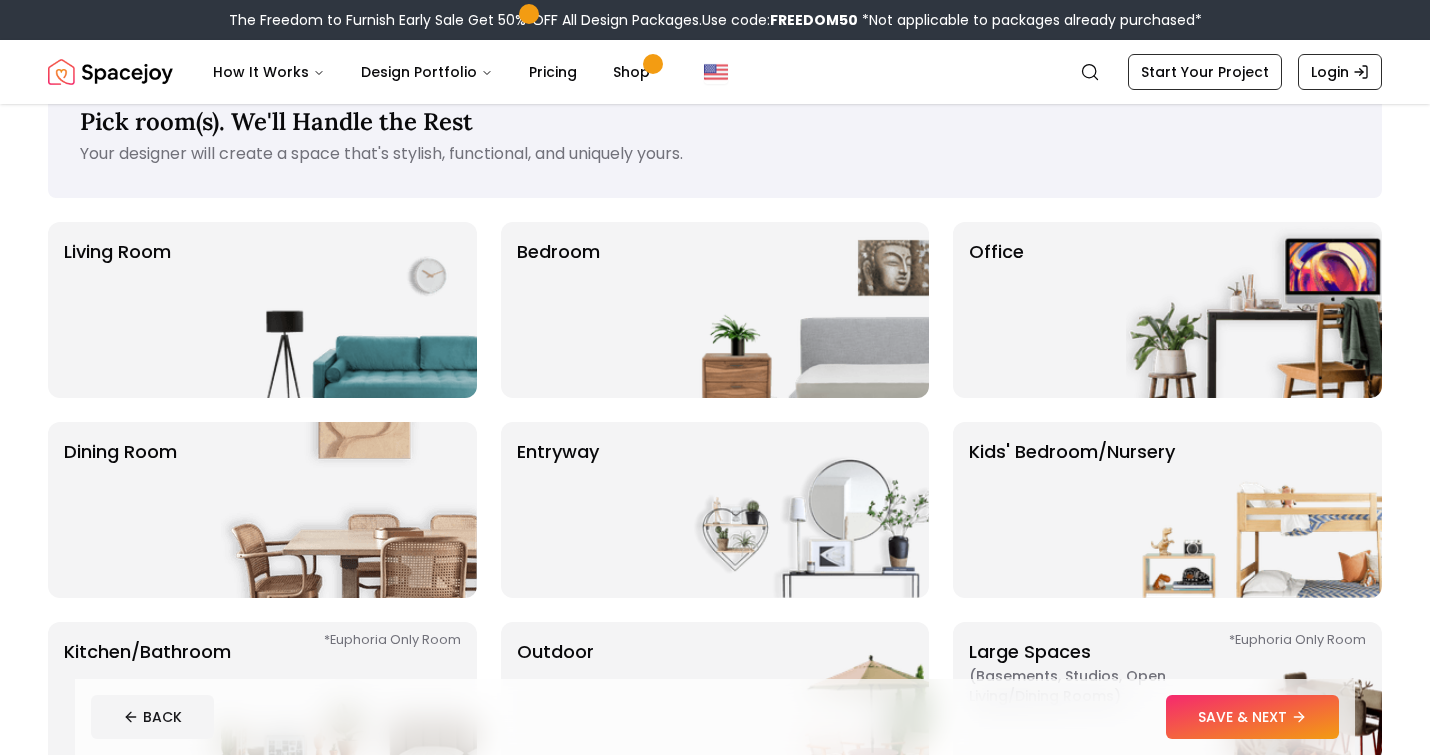 scroll, scrollTop: 36, scrollLeft: 0, axis: vertical 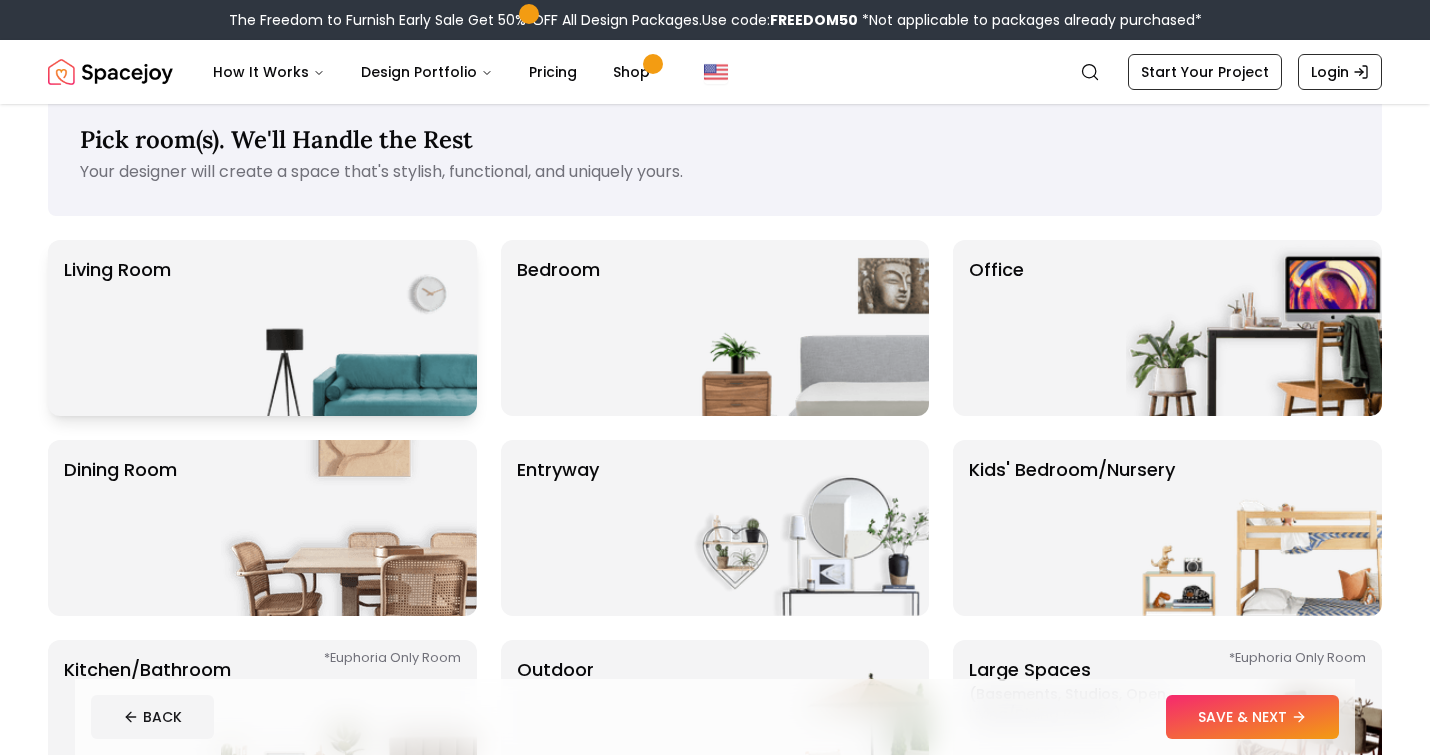 click at bounding box center [349, 328] 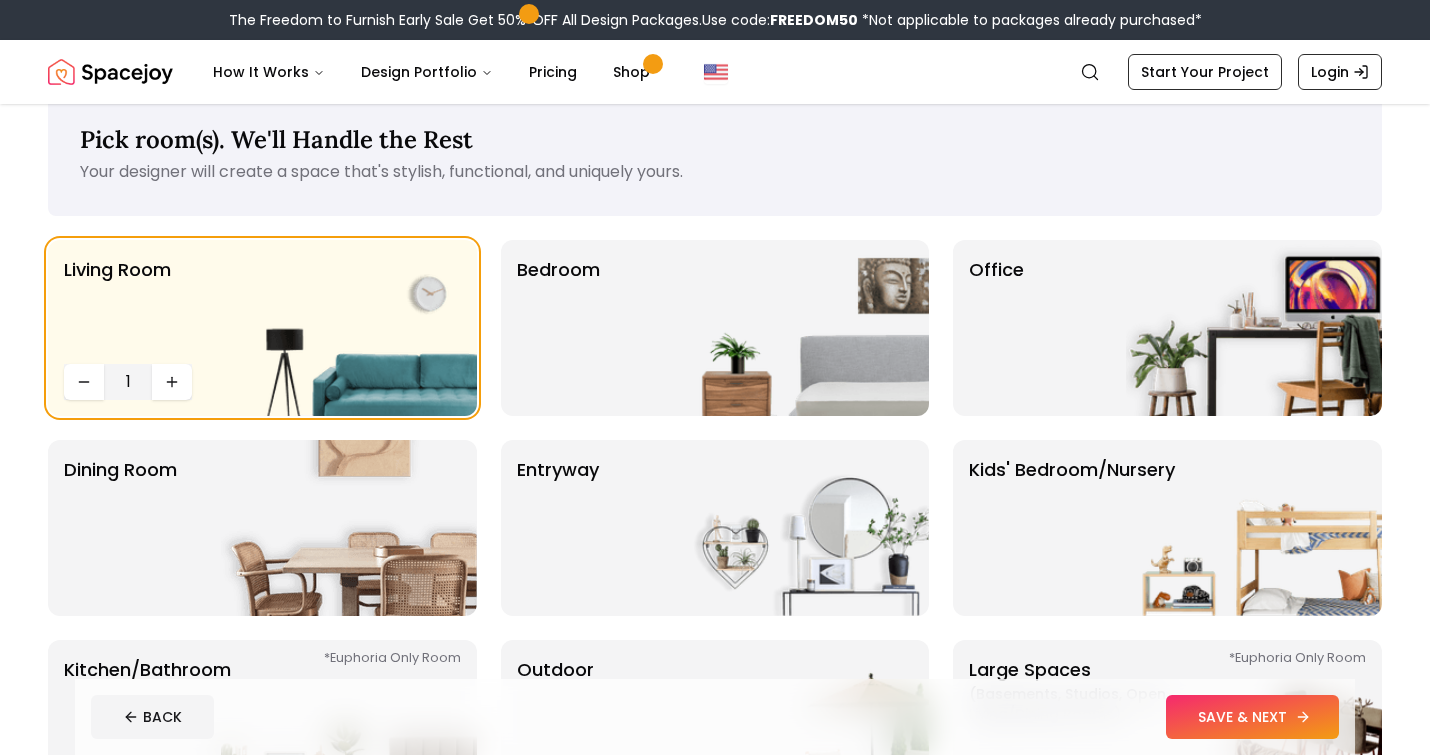 click on "SAVE & NEXT" at bounding box center [1252, 717] 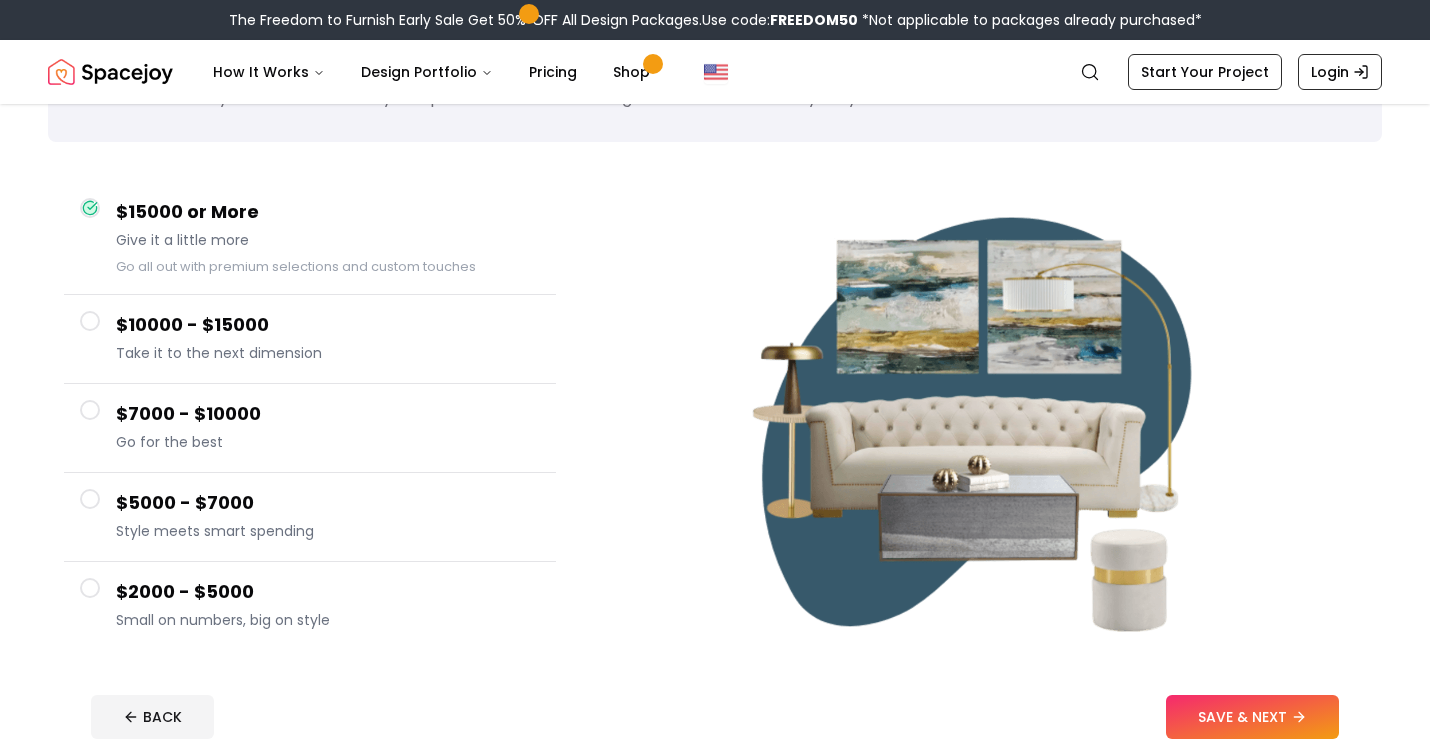 scroll, scrollTop: 109, scrollLeft: 0, axis: vertical 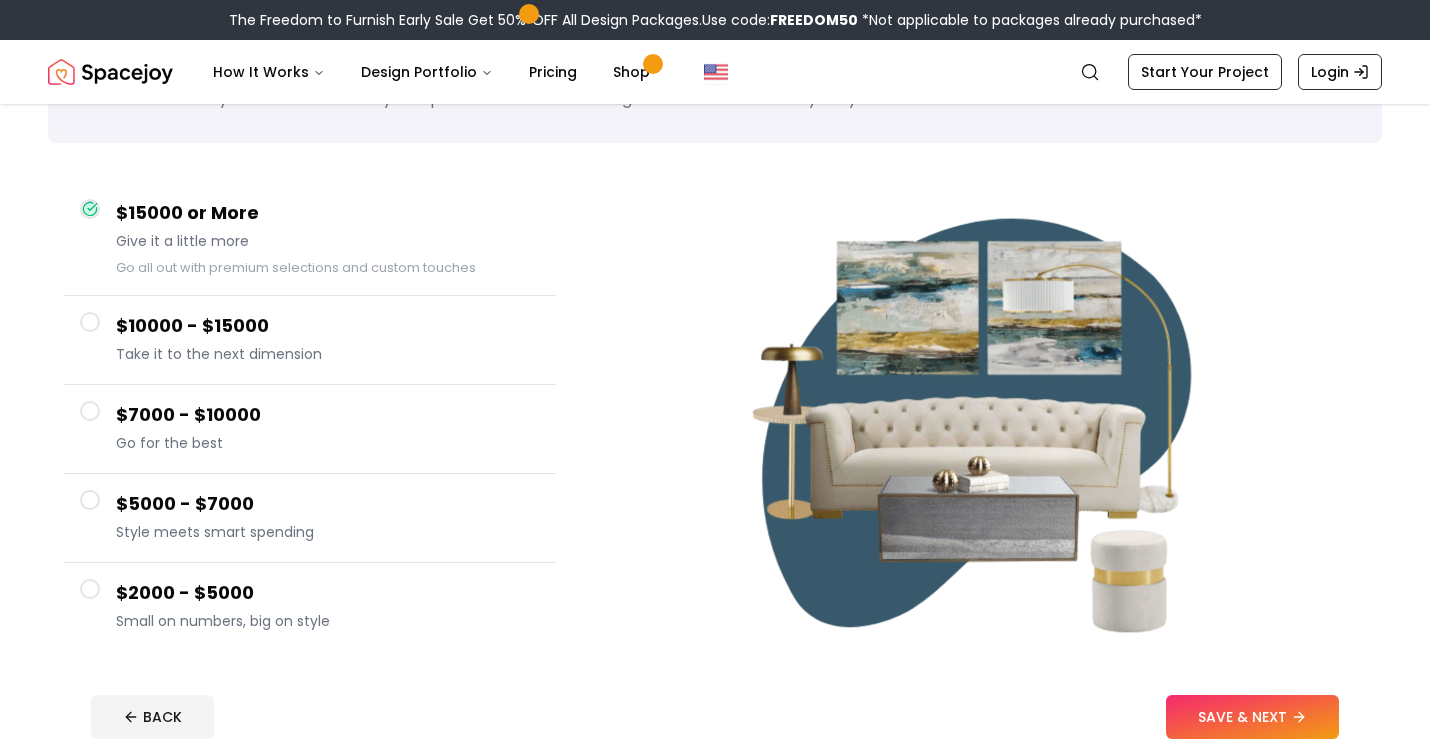 click at bounding box center (90, 589) 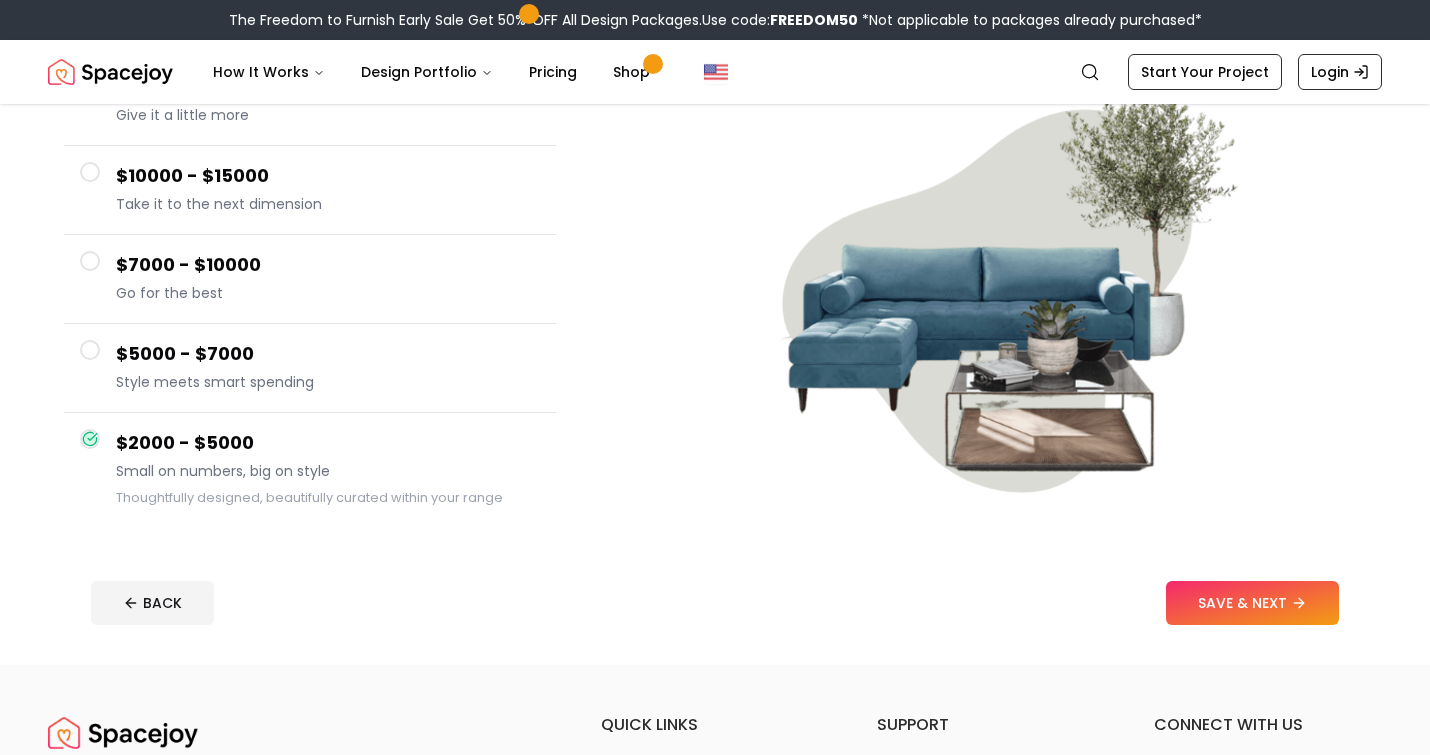 scroll, scrollTop: 242, scrollLeft: 0, axis: vertical 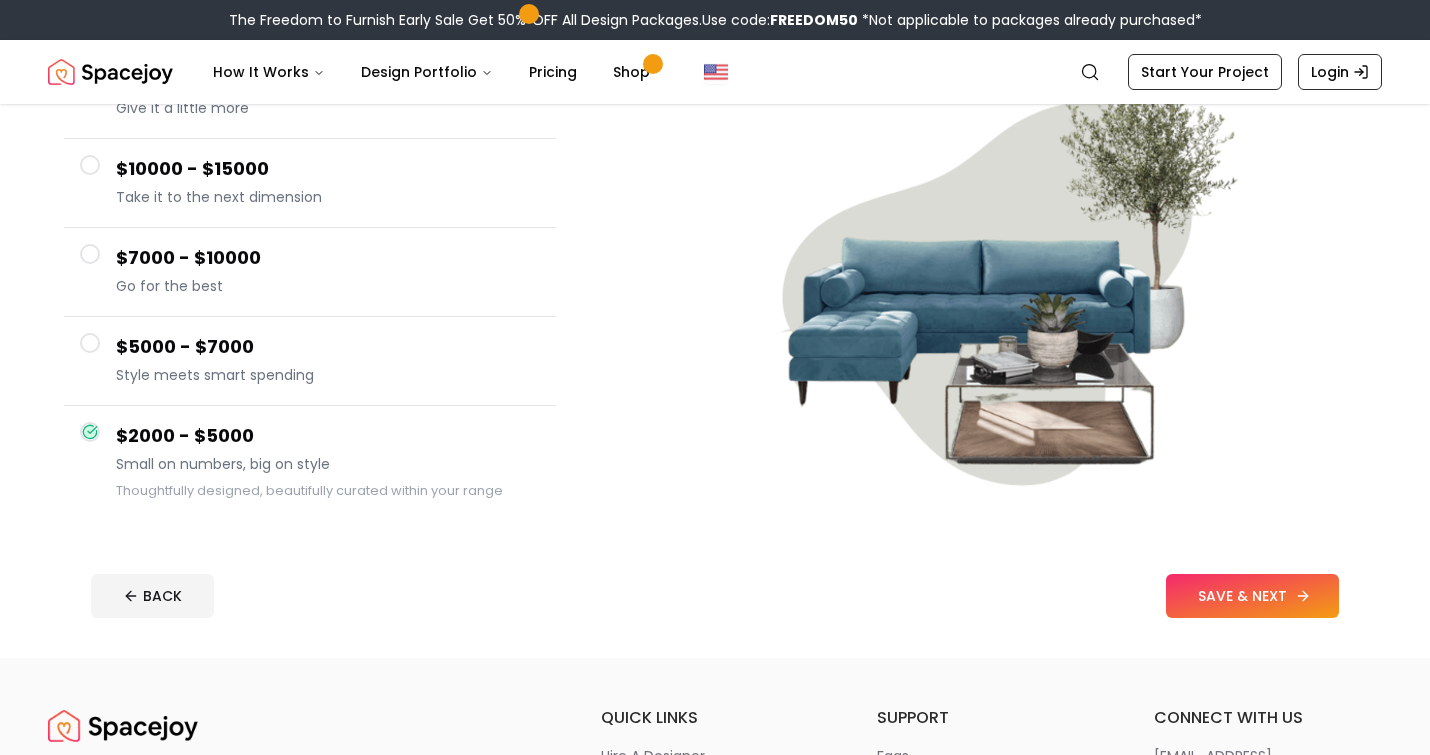 click on "SAVE & NEXT" at bounding box center (1252, 596) 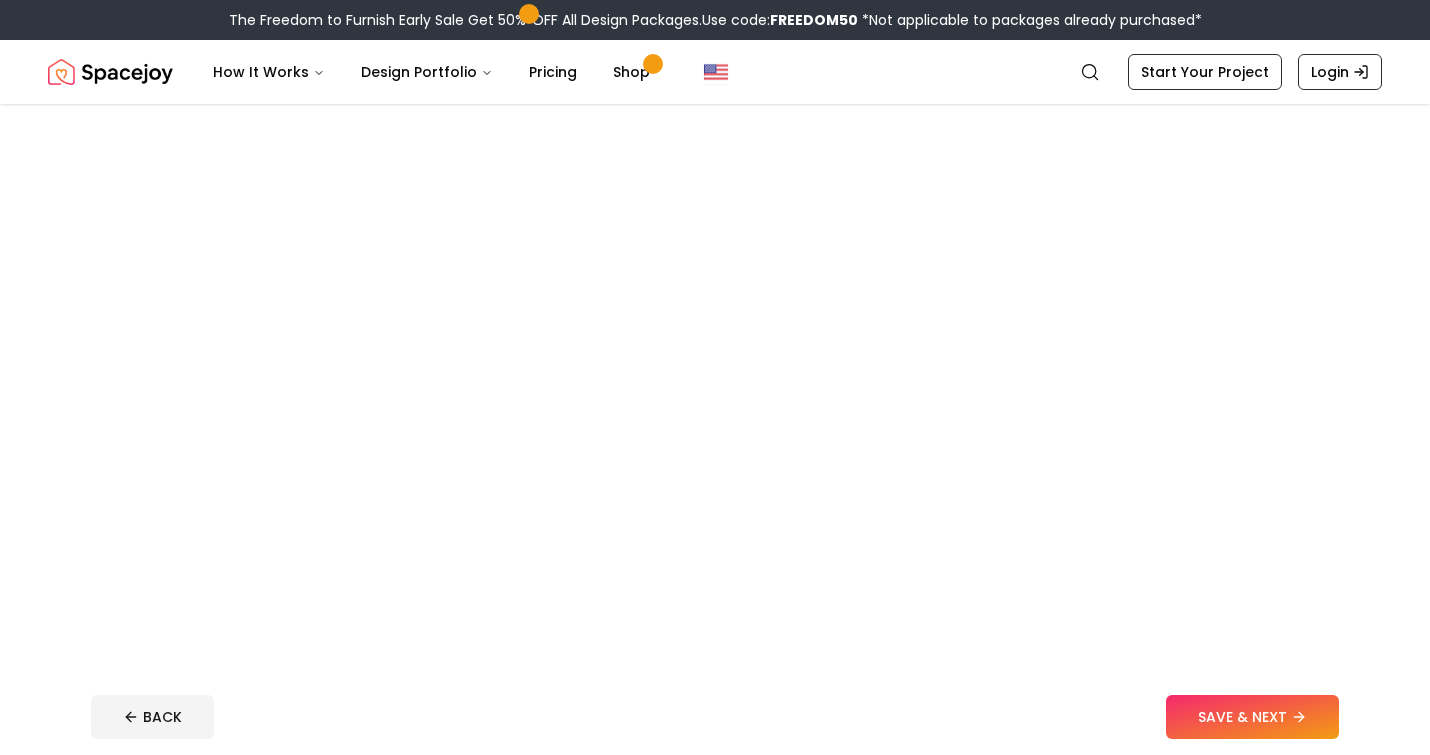 scroll, scrollTop: 0, scrollLeft: 0, axis: both 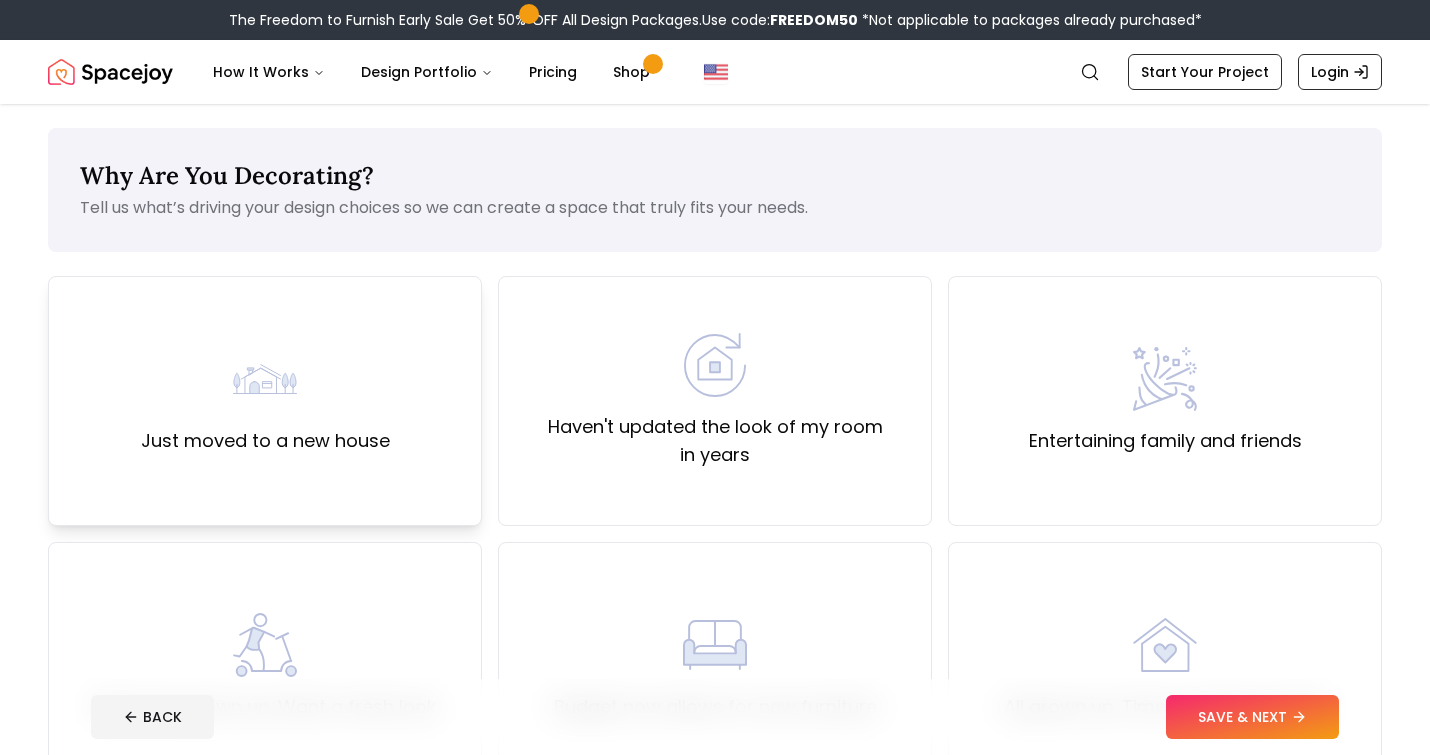 click on "Just moved to a new house" at bounding box center [265, 401] 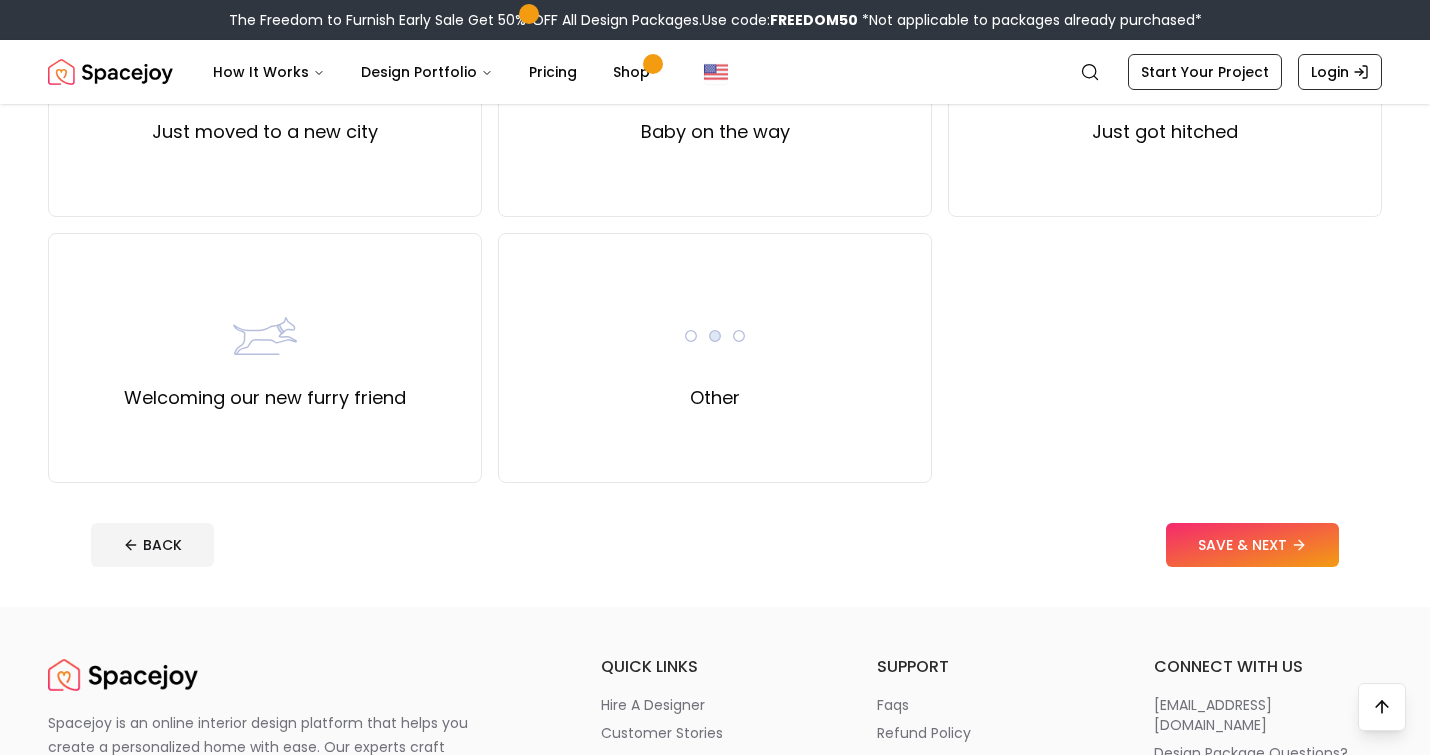 scroll, scrollTop: 842, scrollLeft: 0, axis: vertical 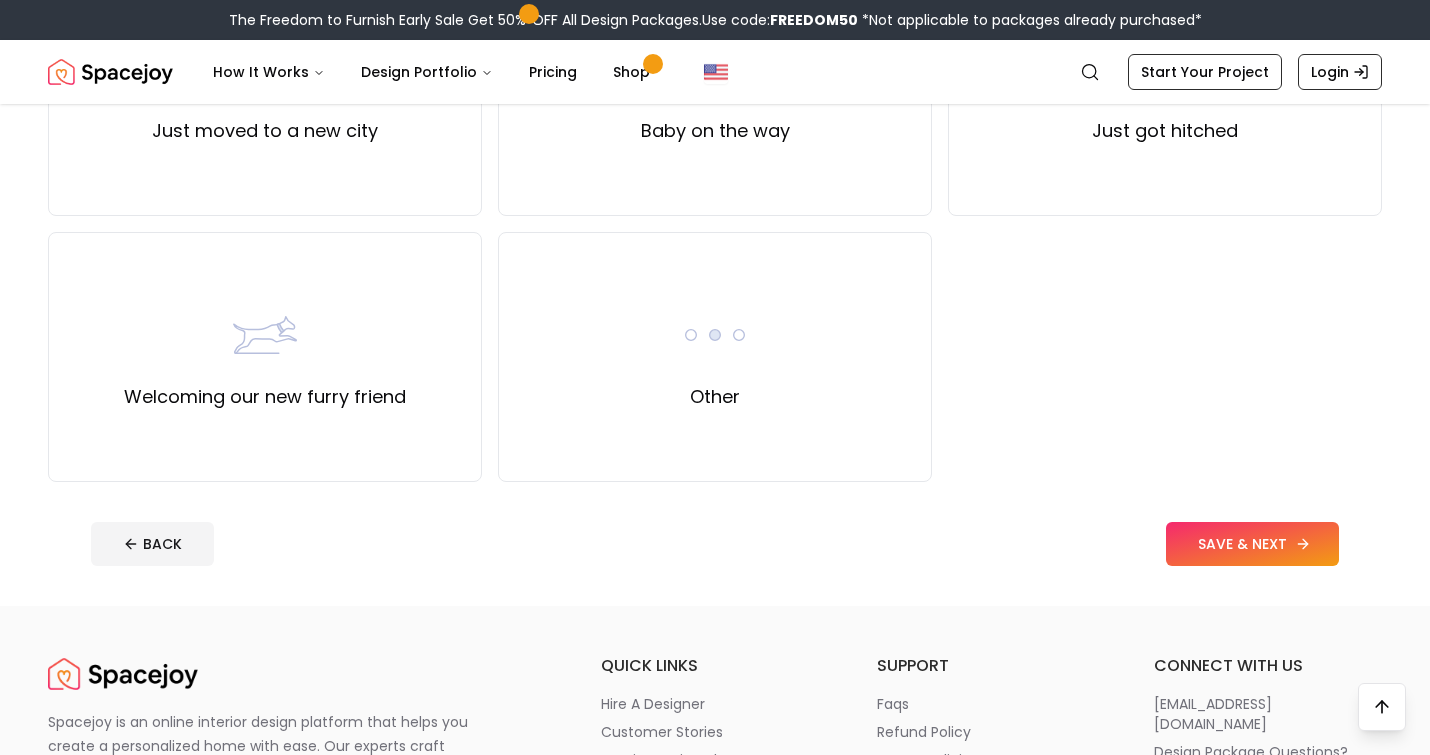 click 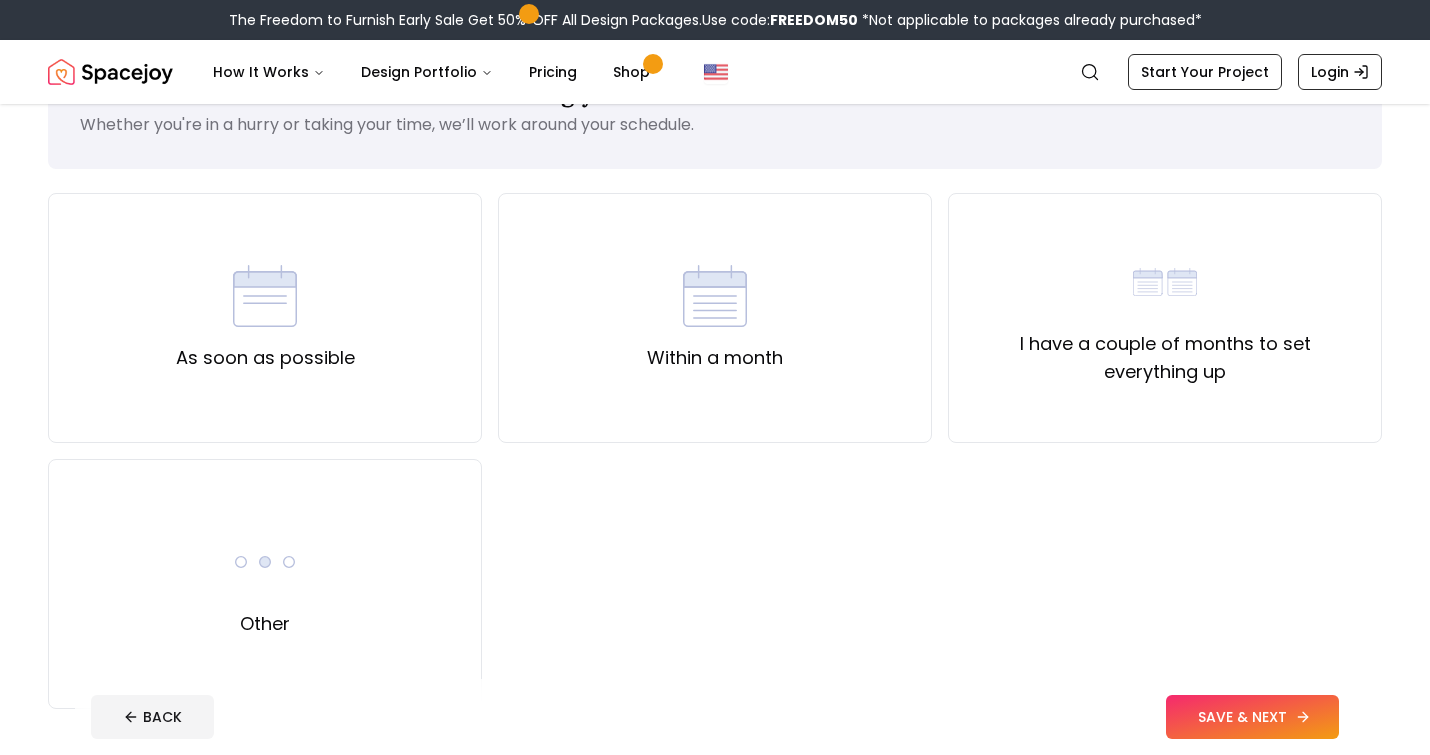 scroll, scrollTop: 89, scrollLeft: 0, axis: vertical 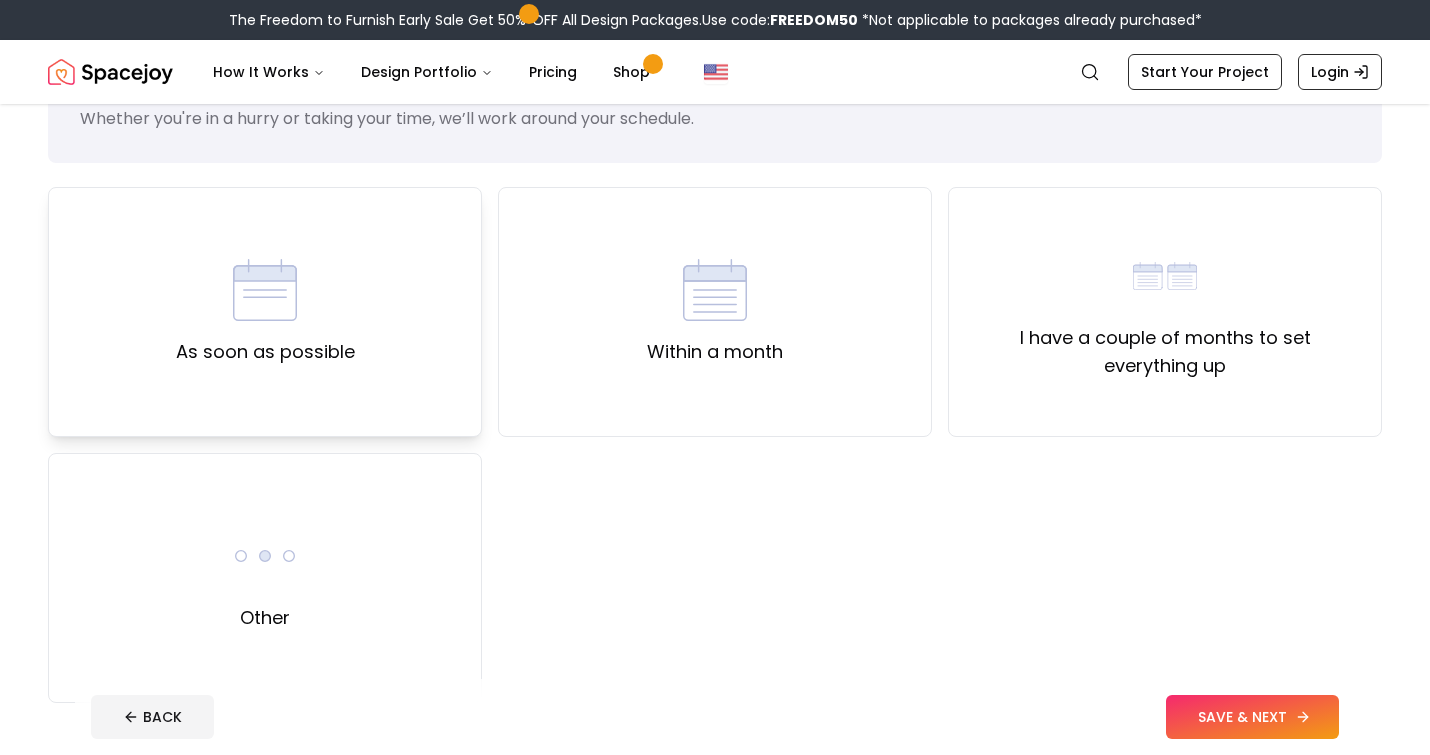click at bounding box center (265, 290) 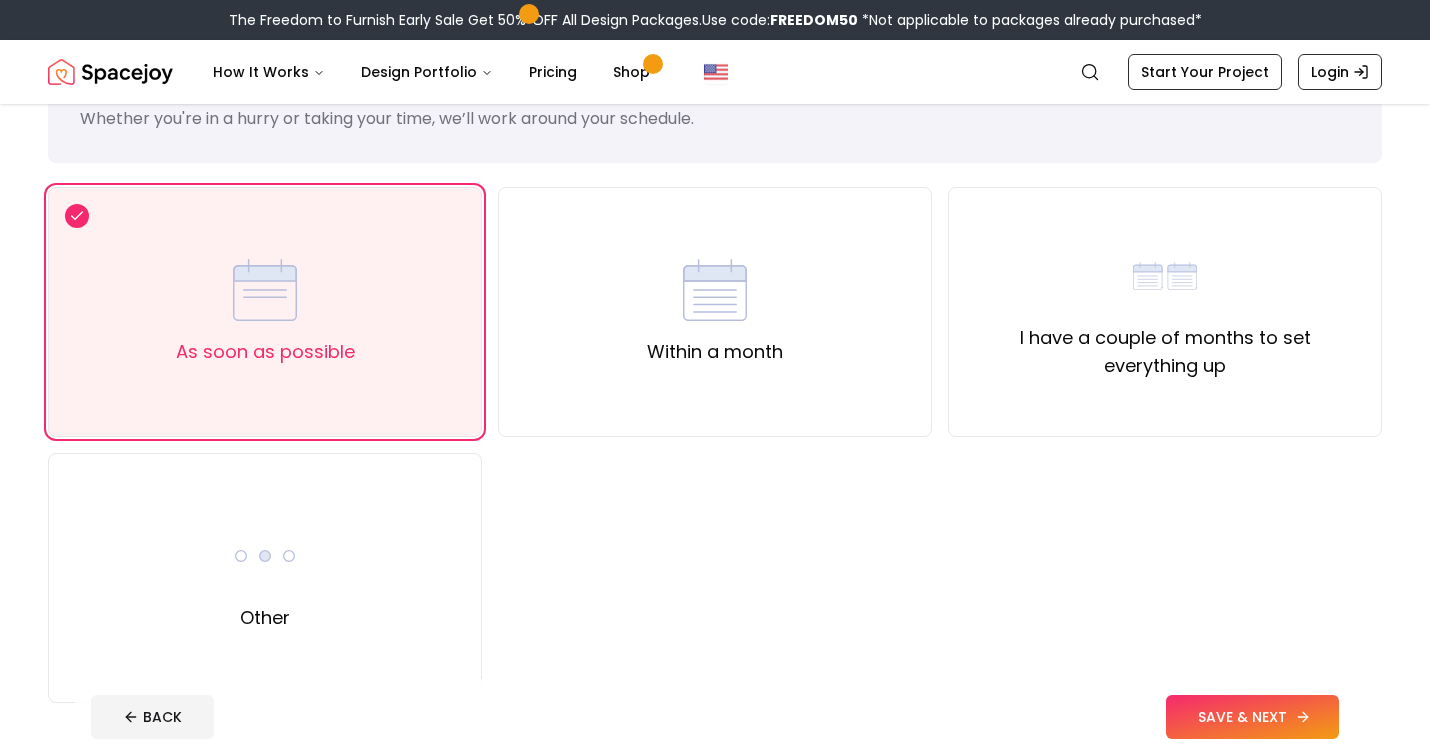 click on "SAVE & NEXT" at bounding box center [1252, 717] 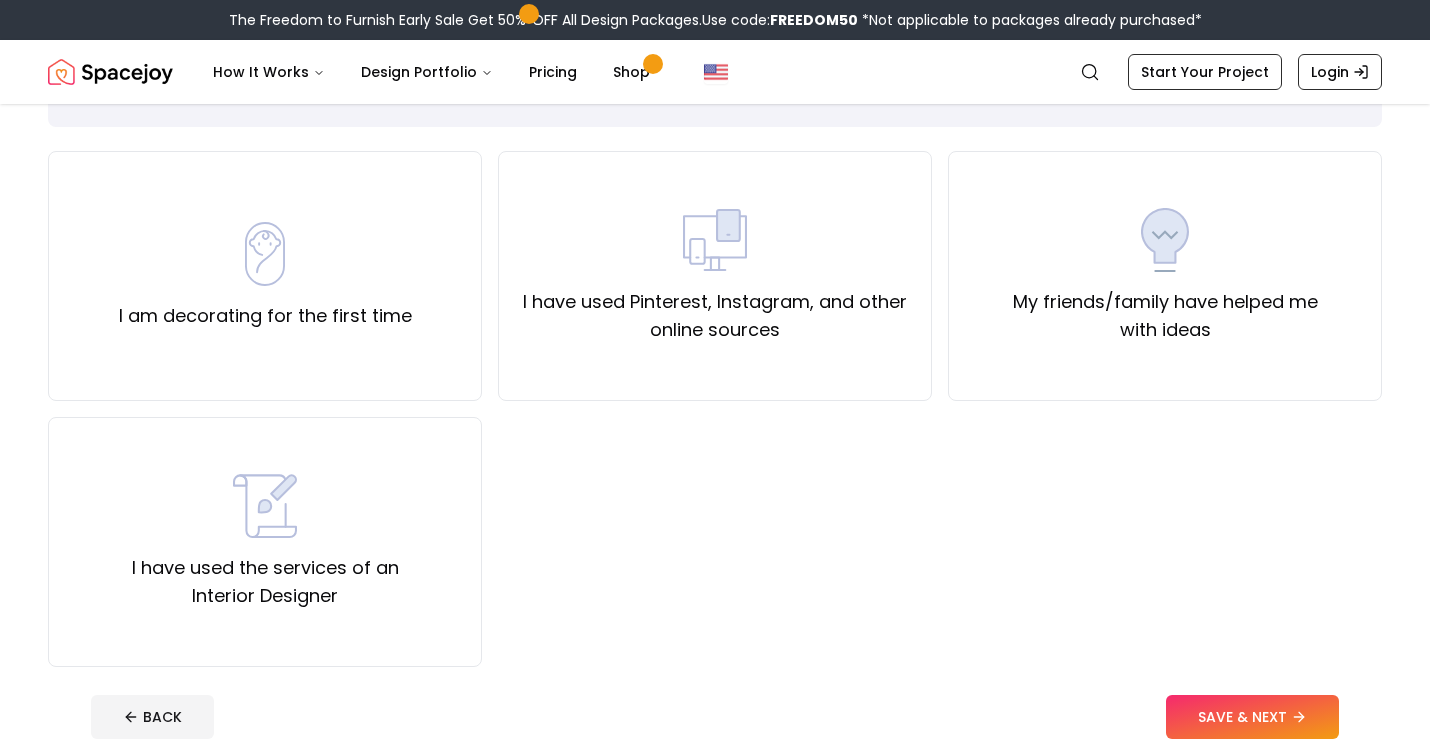 scroll, scrollTop: 132, scrollLeft: 0, axis: vertical 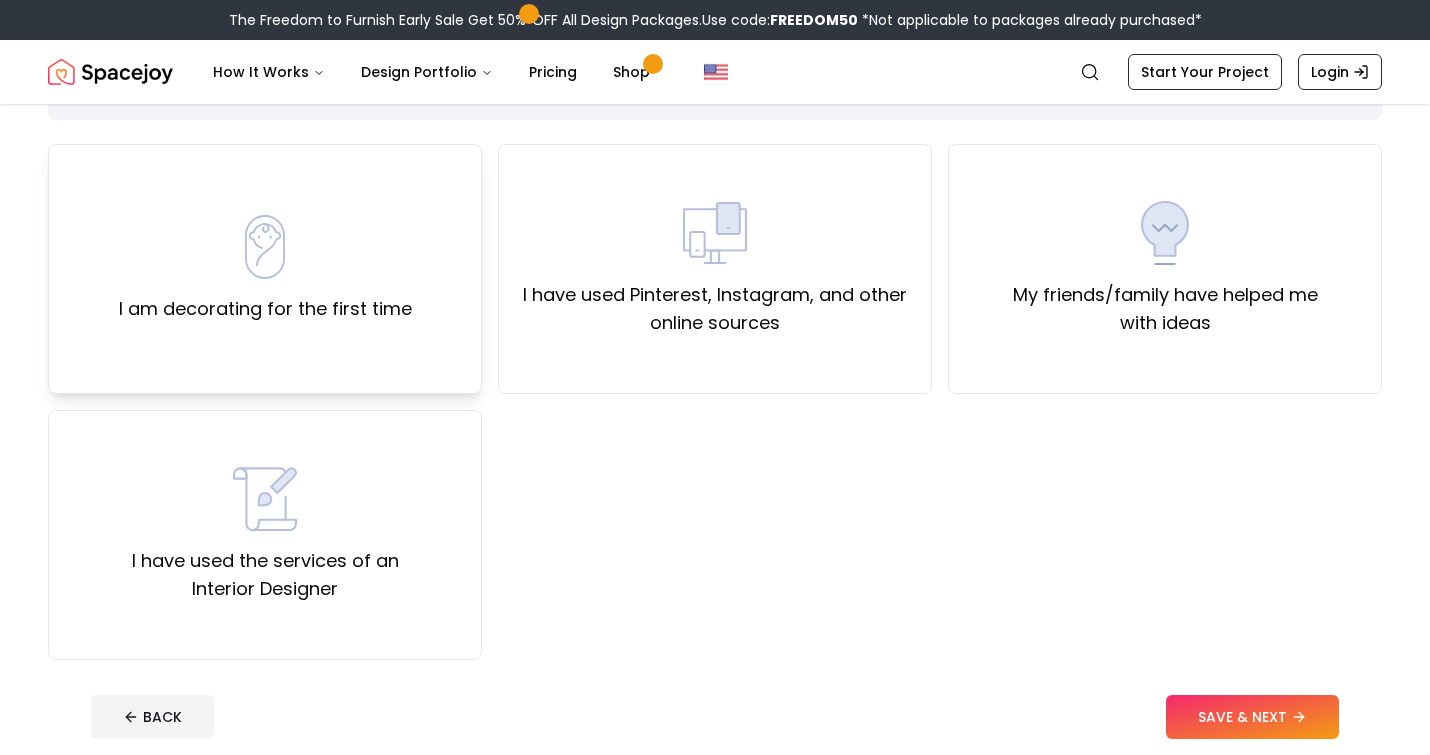 click on "I am decorating for the first time" at bounding box center (265, 309) 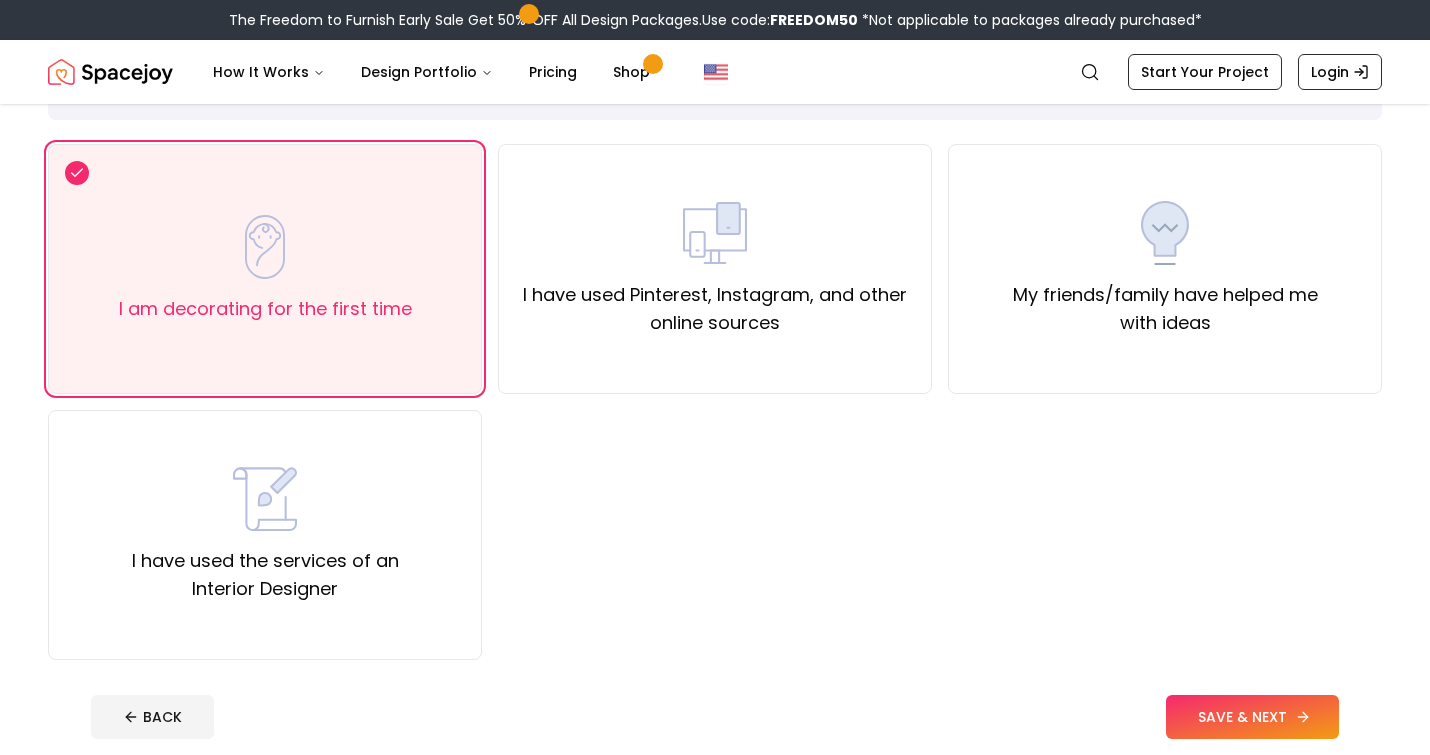 click on "SAVE & NEXT" at bounding box center (1252, 717) 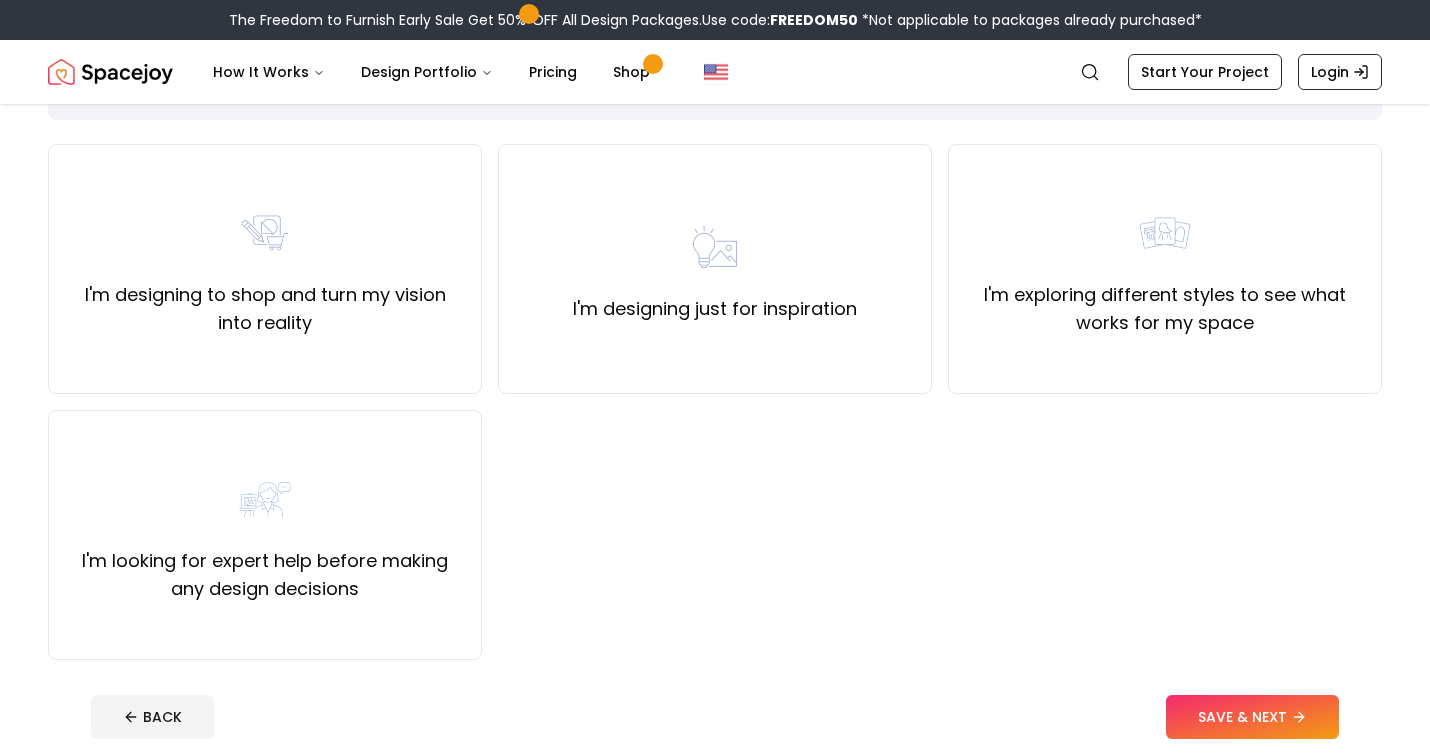 scroll, scrollTop: 123, scrollLeft: 0, axis: vertical 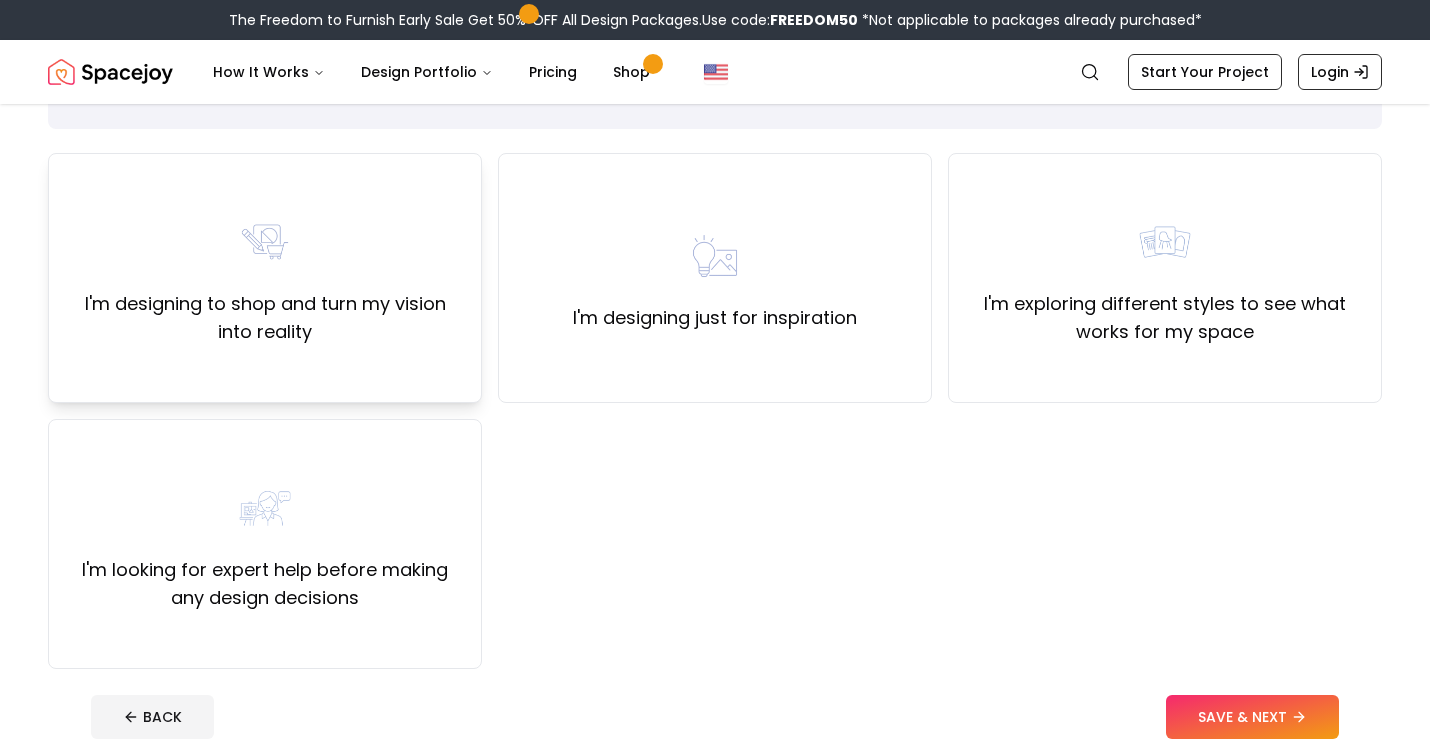 click on "I'm designing to shop and turn my vision into reality" at bounding box center (265, 278) 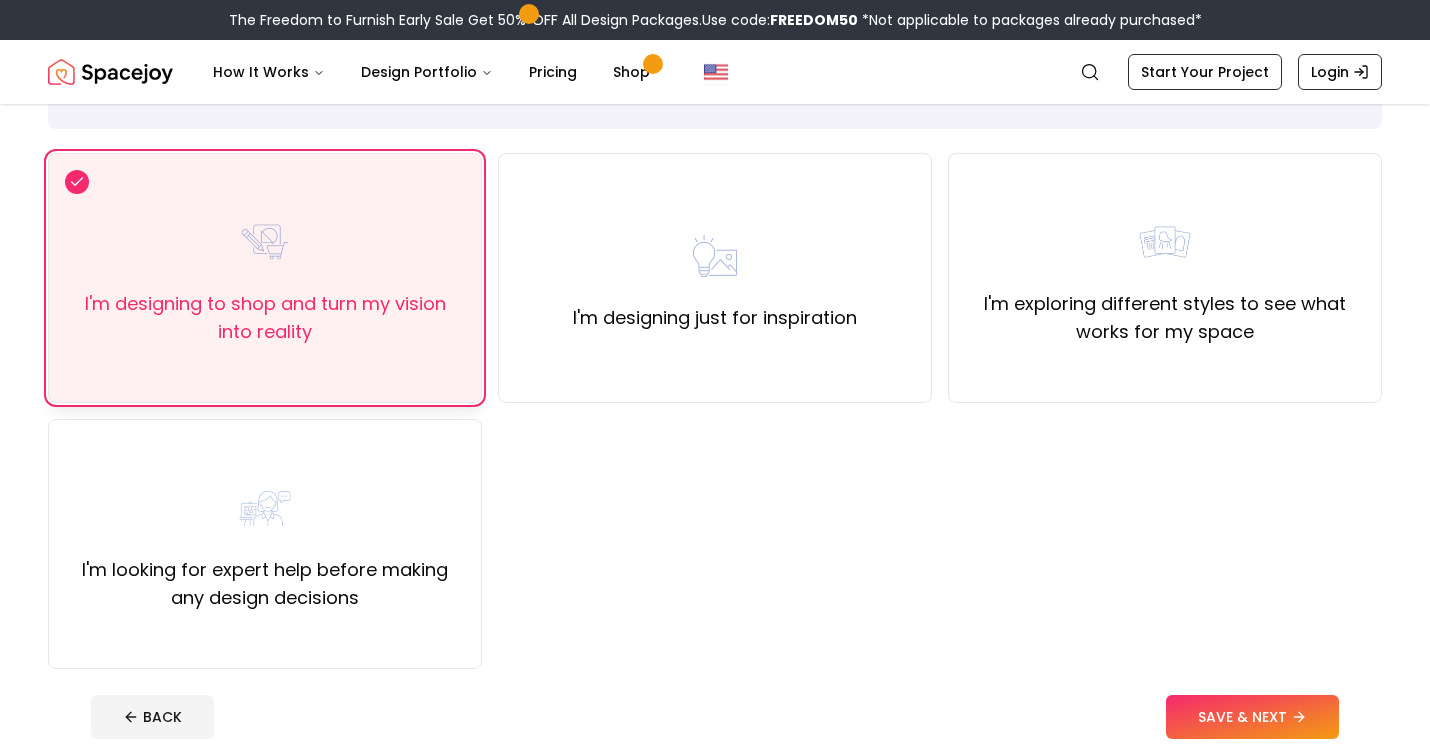 click on "I'm designing to shop and turn my vision into reality" at bounding box center (265, 278) 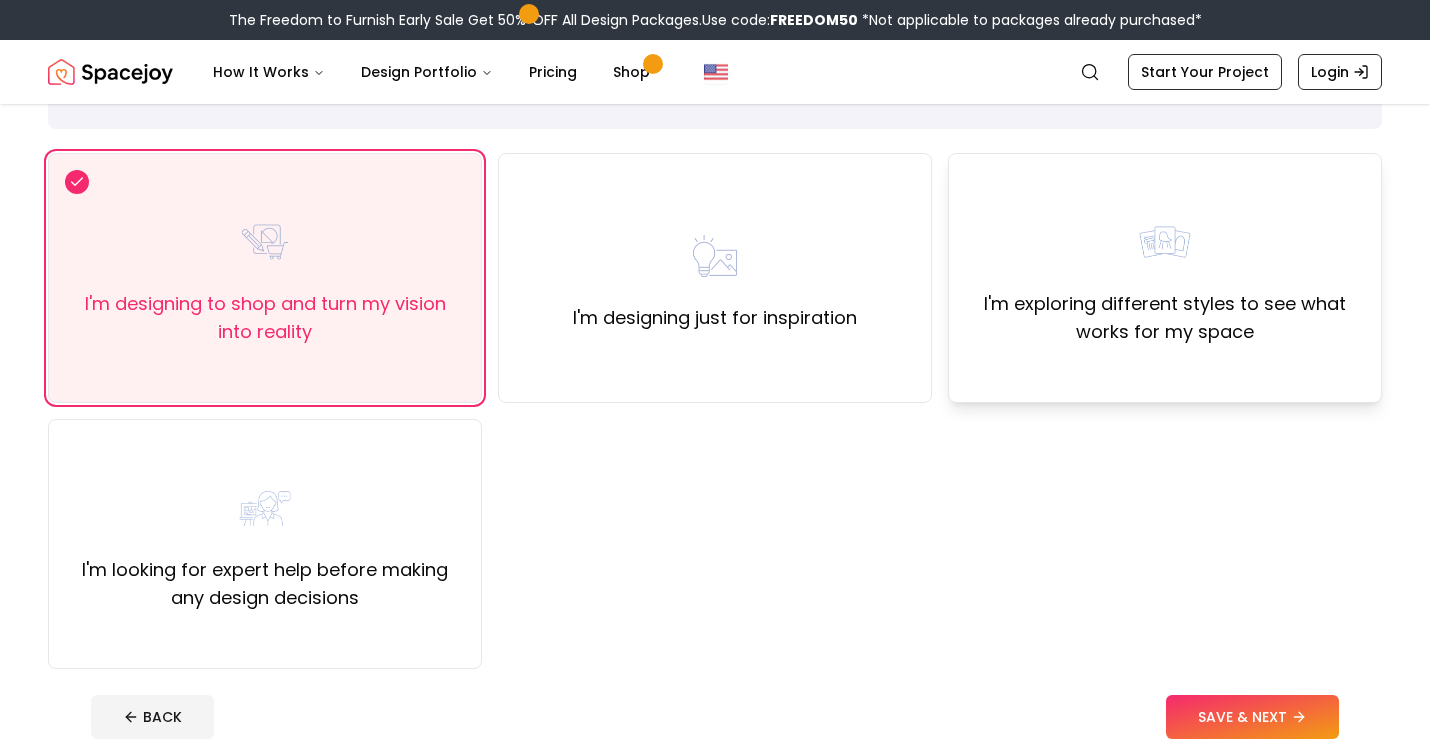 click on "I'm exploring different styles to see what works for my space" at bounding box center [1165, 278] 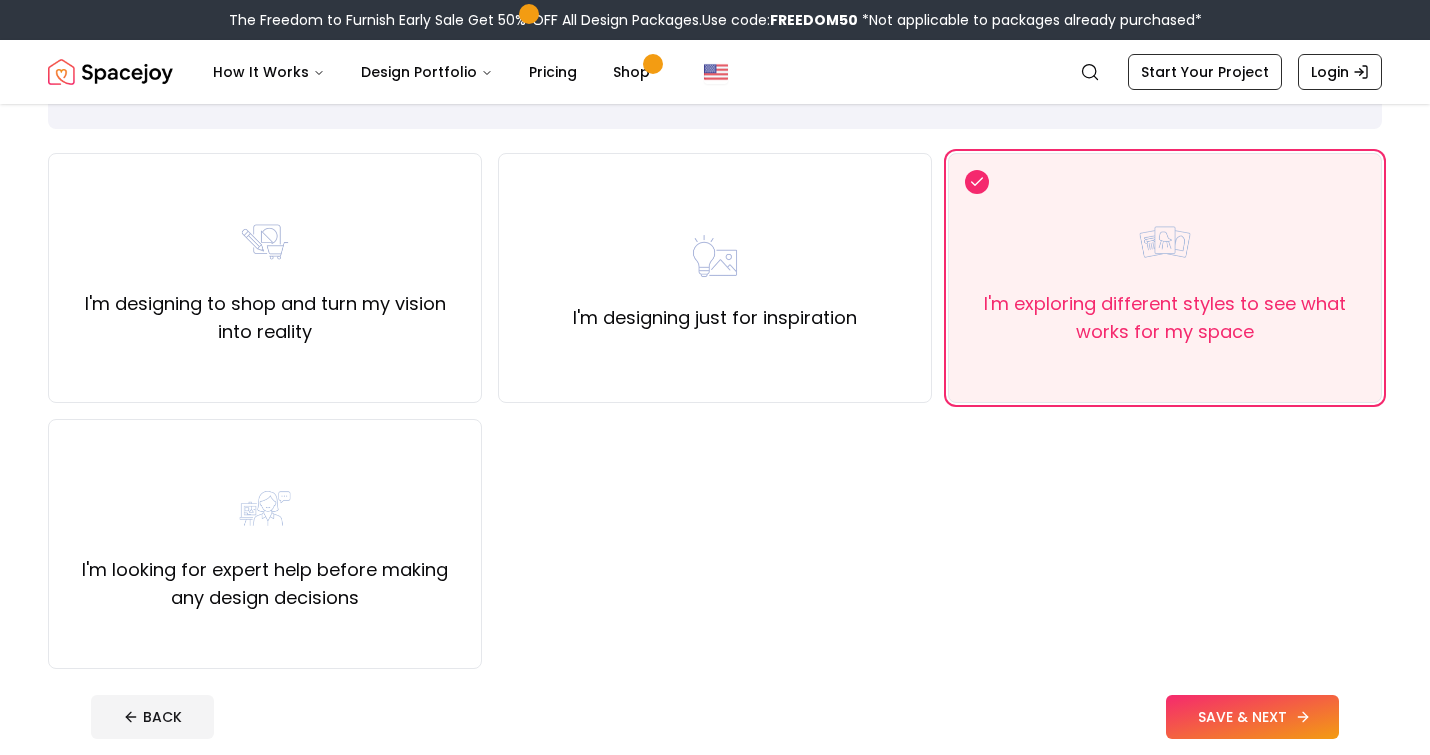 click on "SAVE & NEXT" at bounding box center (1252, 717) 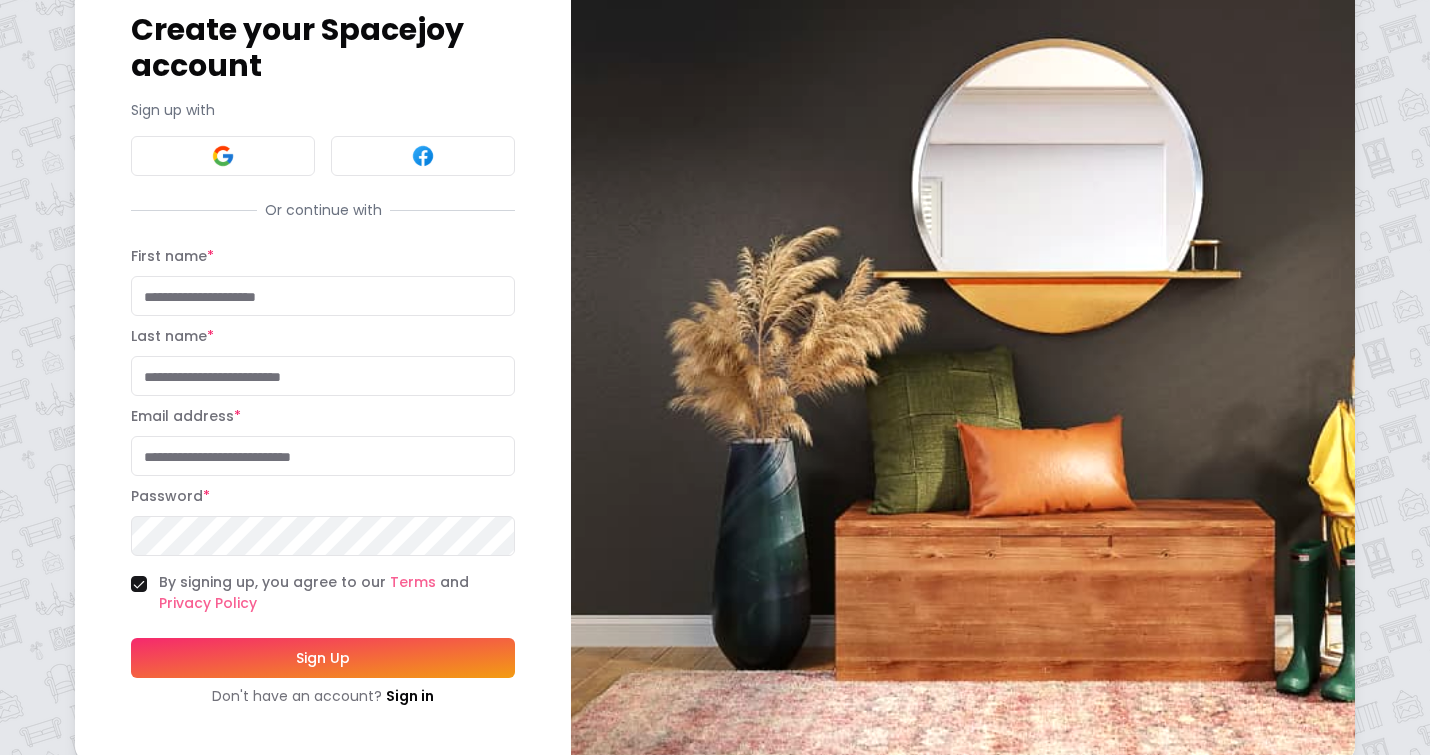 scroll, scrollTop: 0, scrollLeft: 0, axis: both 